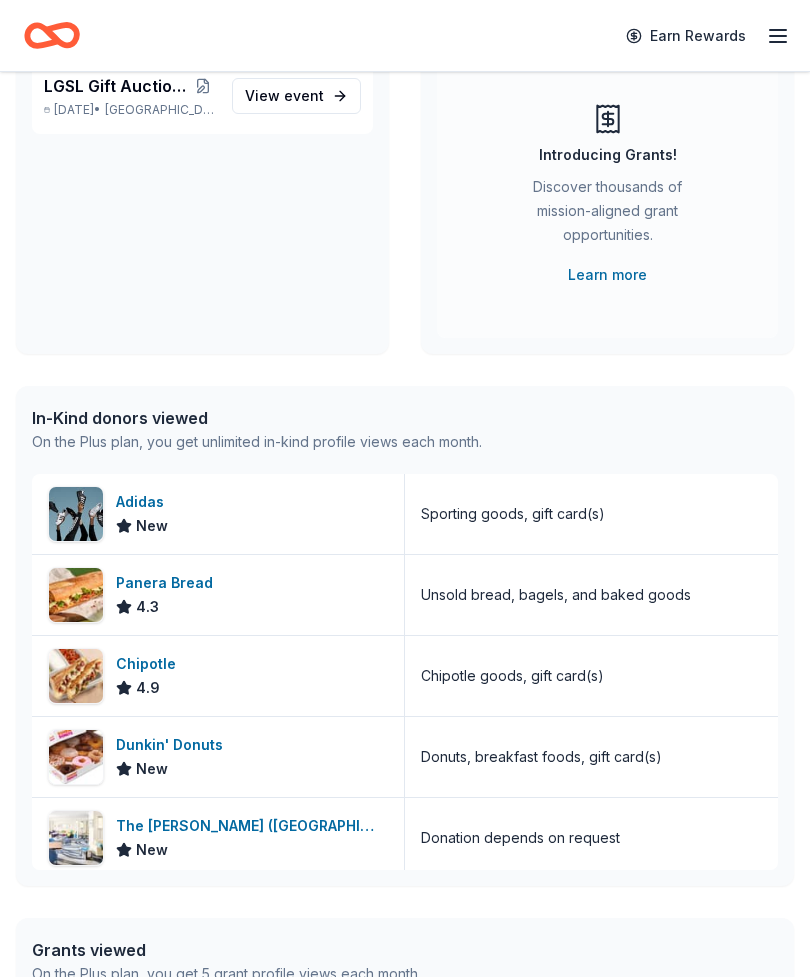 scroll, scrollTop: 487, scrollLeft: 0, axis: vertical 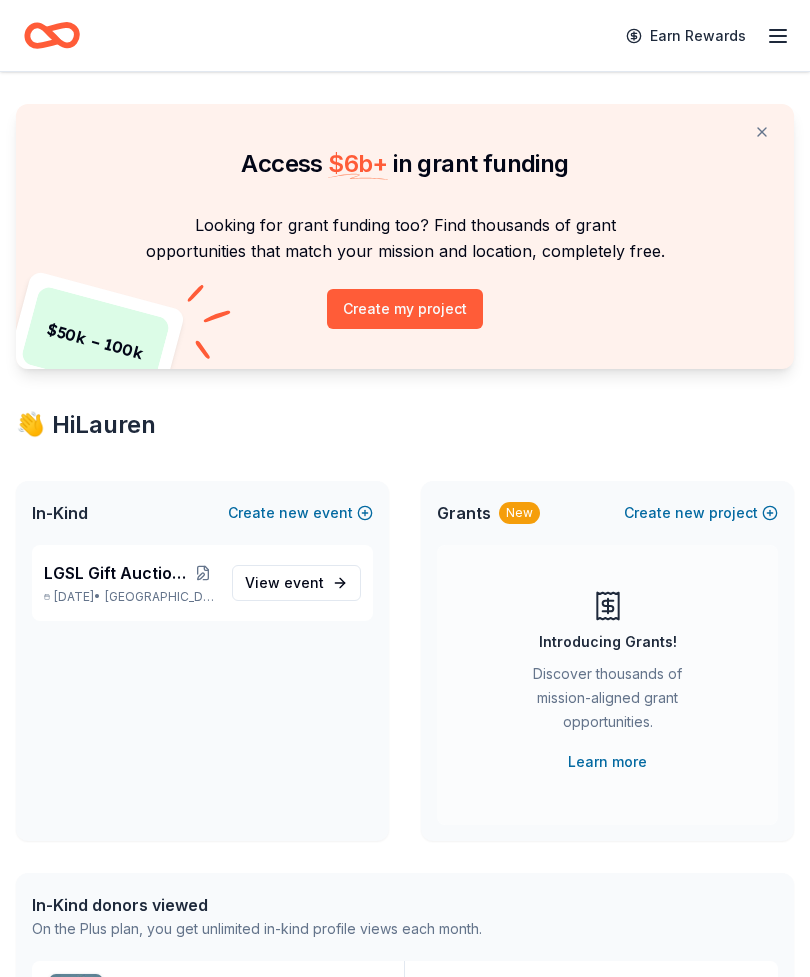 click on "LGSL Gift Auction Fundraiser" at bounding box center (117, 573) 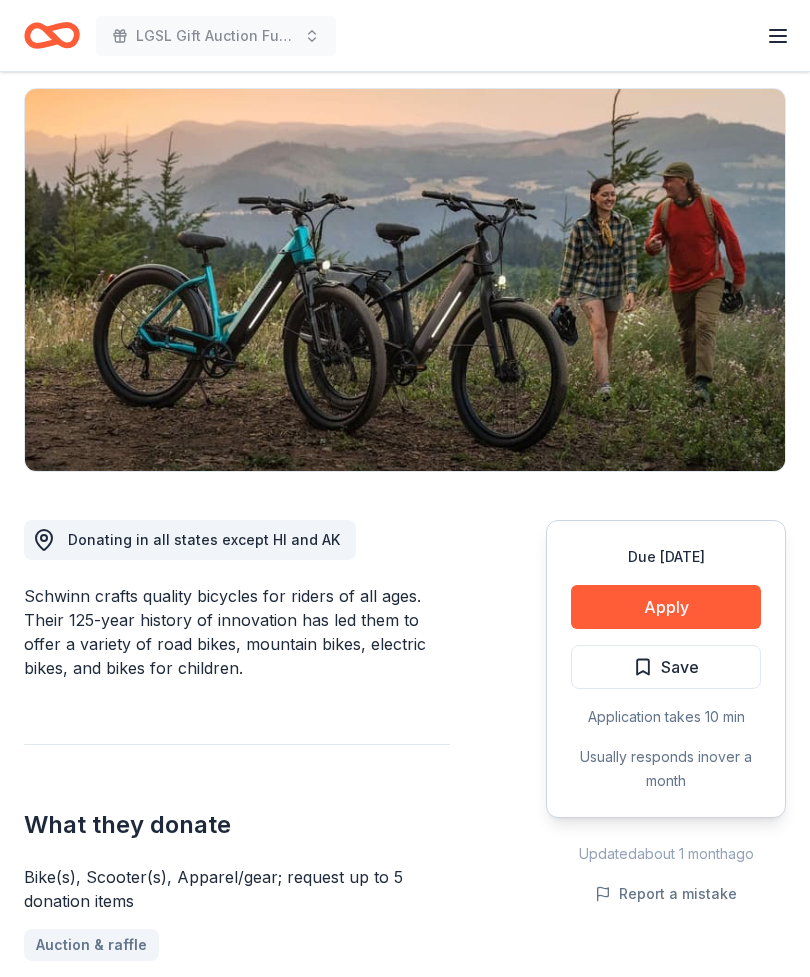 scroll, scrollTop: 138, scrollLeft: 0, axis: vertical 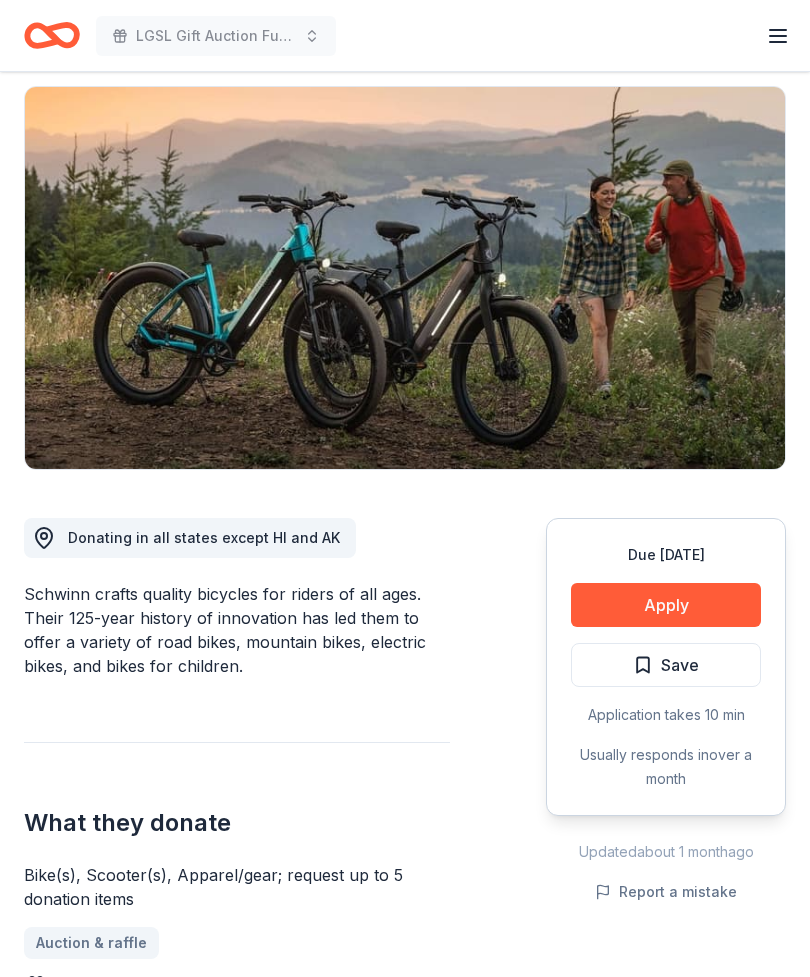 click on "Apply" at bounding box center [666, 605] 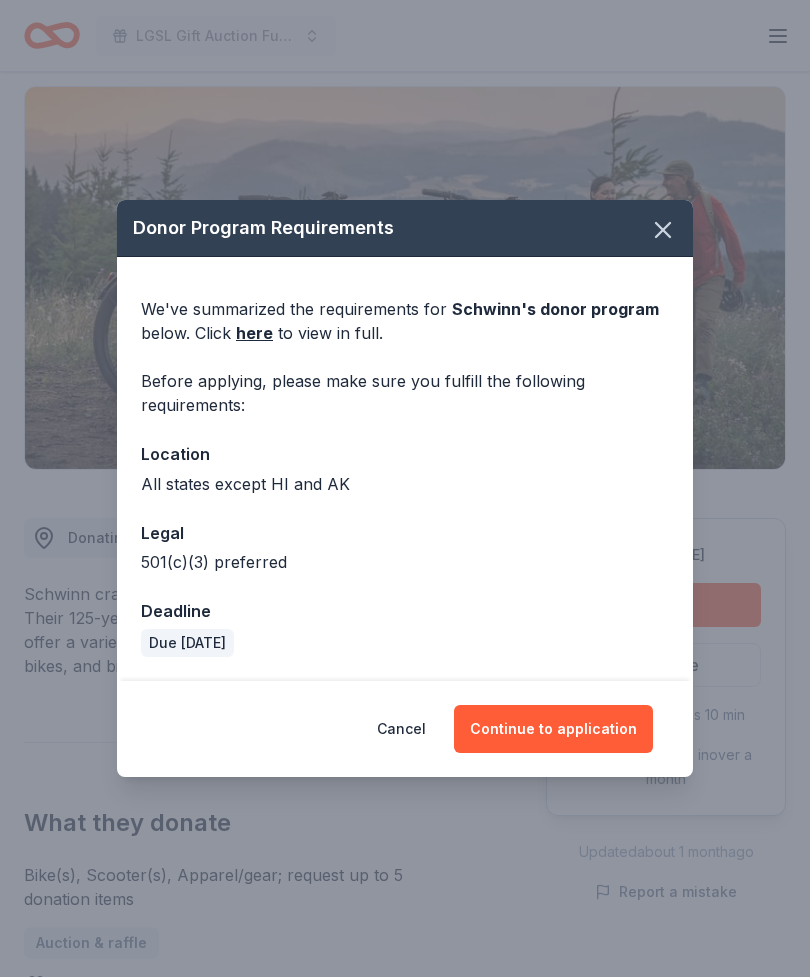click on "Continue to application" at bounding box center (553, 729) 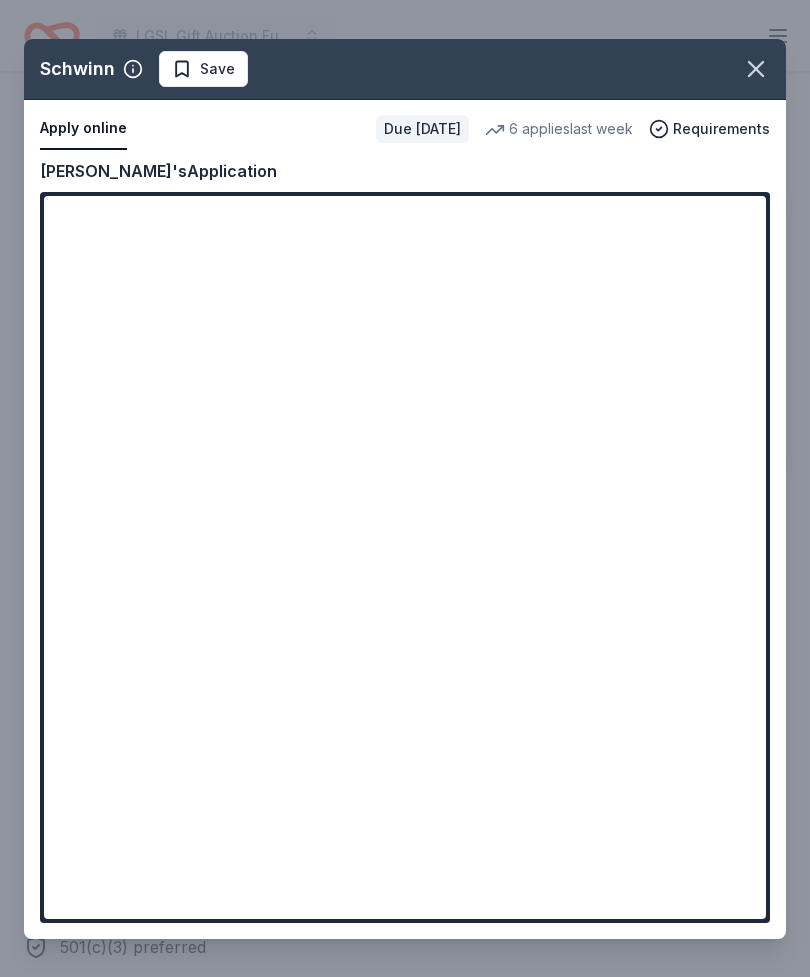 scroll, scrollTop: 480, scrollLeft: 0, axis: vertical 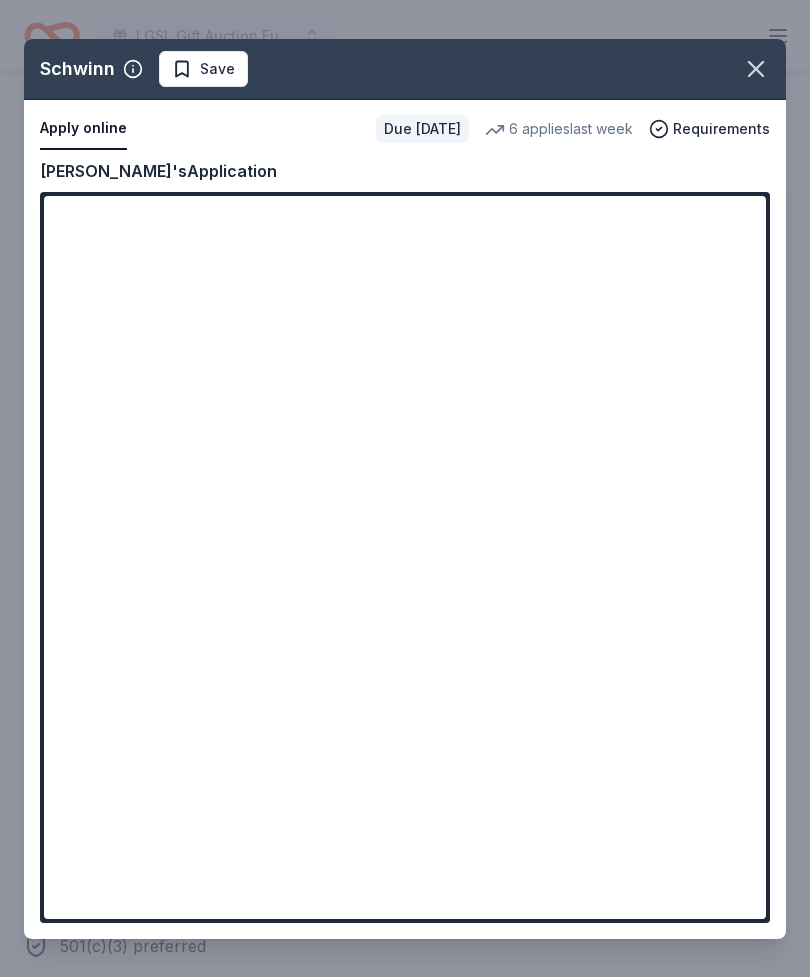 click 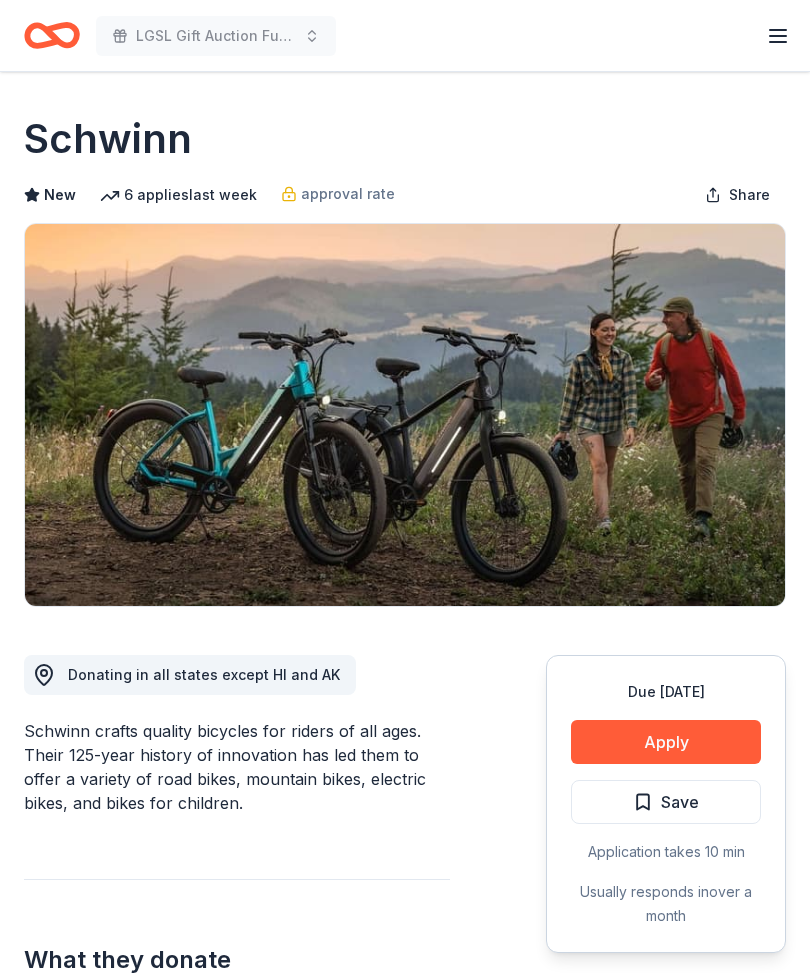 scroll, scrollTop: 0, scrollLeft: 0, axis: both 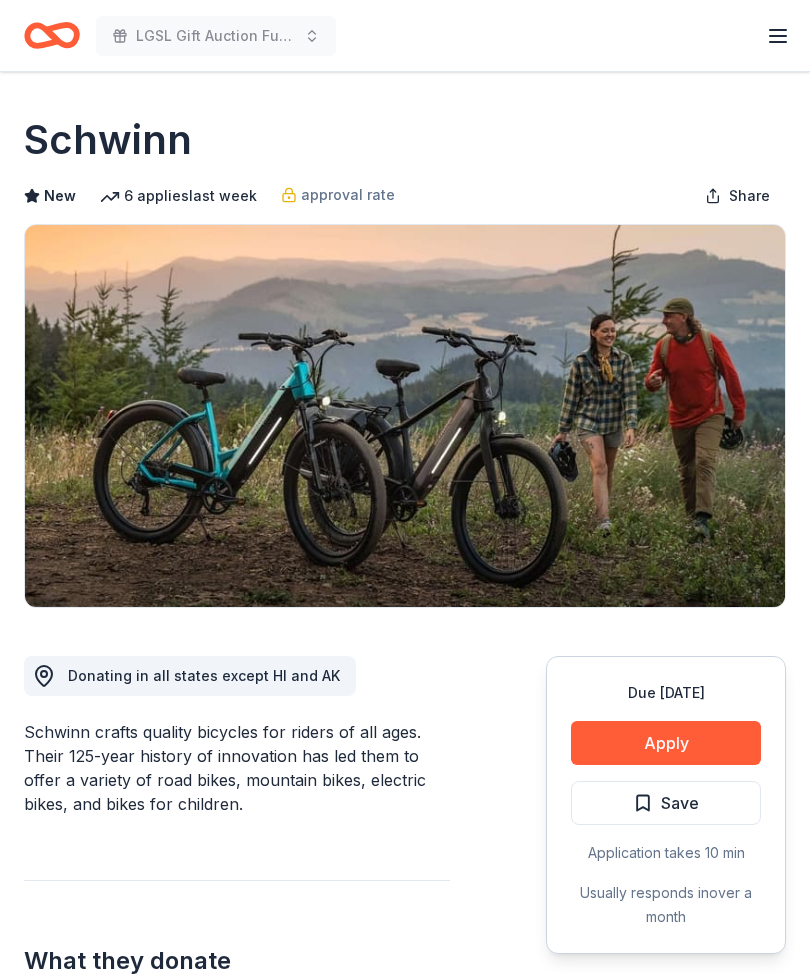 click 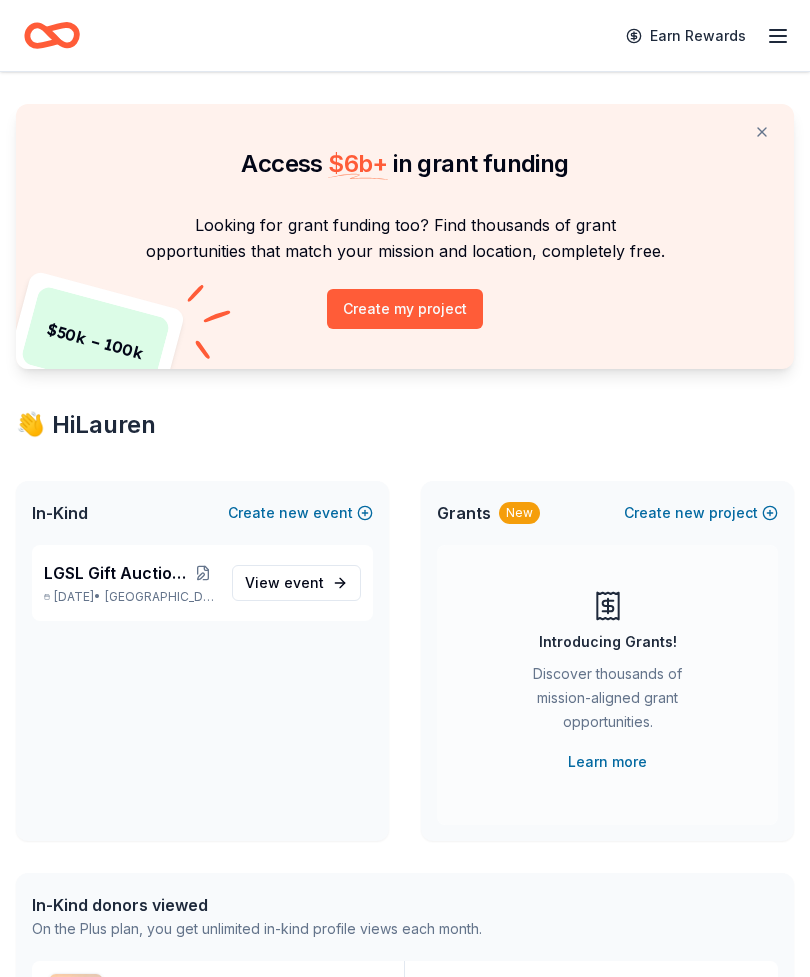 click 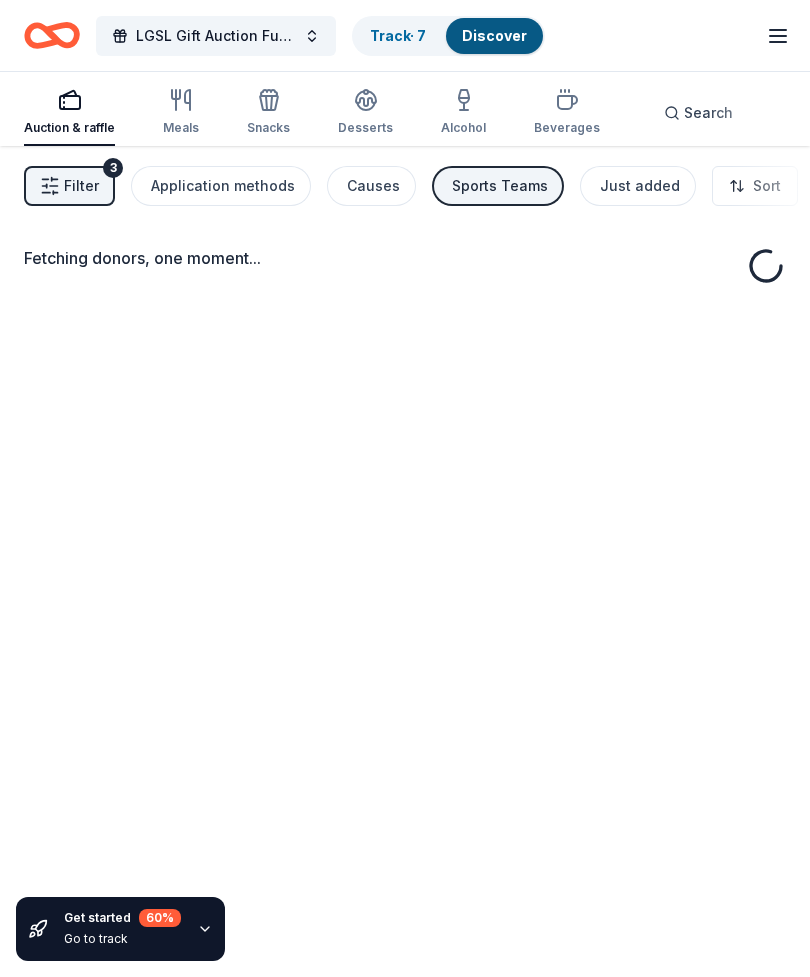 click on "Fetching donors, one moment..." at bounding box center [405, 634] 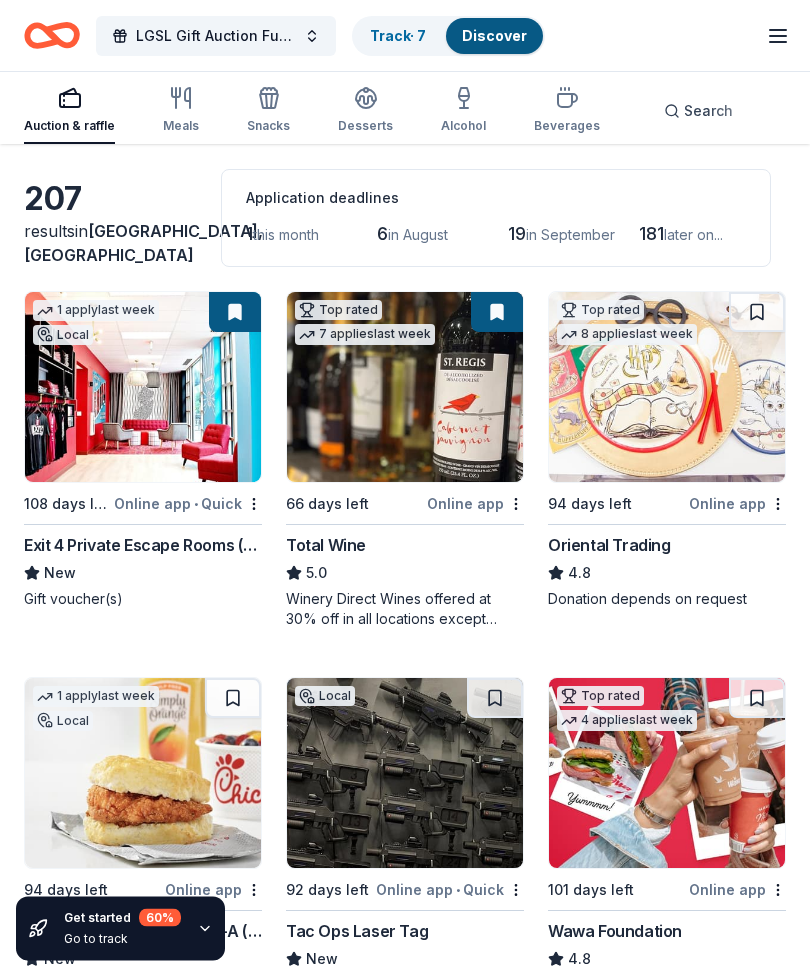 scroll, scrollTop: 0, scrollLeft: 0, axis: both 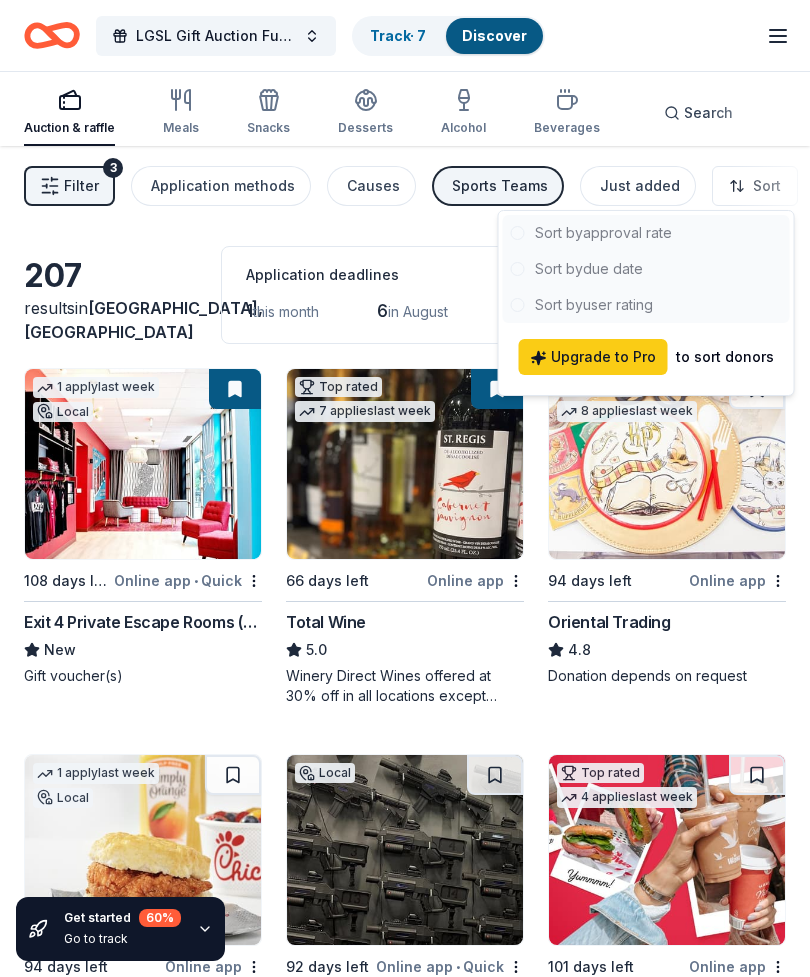 click on "LGSL Gift Auction Fundraiser Track  · 7 Discover Earn Rewards Auction & raffle Meals Snacks Desserts Alcohol Beverages Search Filter 3 Application methods Causes Sports Teams Just added Sort Get started 60 % Go to track 207 results  in  Berkeley Township, NJ Application deadlines 1  this month 6  in August 19  in September 181  later on... 1   apply  last week Local 108 days left Online app • Quick Exit 4 Private Escape Rooms (Toms River NJ) New Gift voucher(s) Top rated 7   applies  last week 66 days left Online app Total Wine 5.0 Winery Direct Wines offered at 30% off in all locations except CT, MA, and other select markets; Private Wine Class for 20 people in all locations except available in WI, CO, and other select markets Top rated 8   applies  last week 94 days left Online app Oriental Trading 4.8 Donation depends on request 1   apply  last week Local 94 days left Online app Chick-fil-A (Brick Township) New Food, gift card(s) Local 92 days left Online app • Quick Tac Ops Laser Tag New Ticket(s) 4" at bounding box center (405, 488) 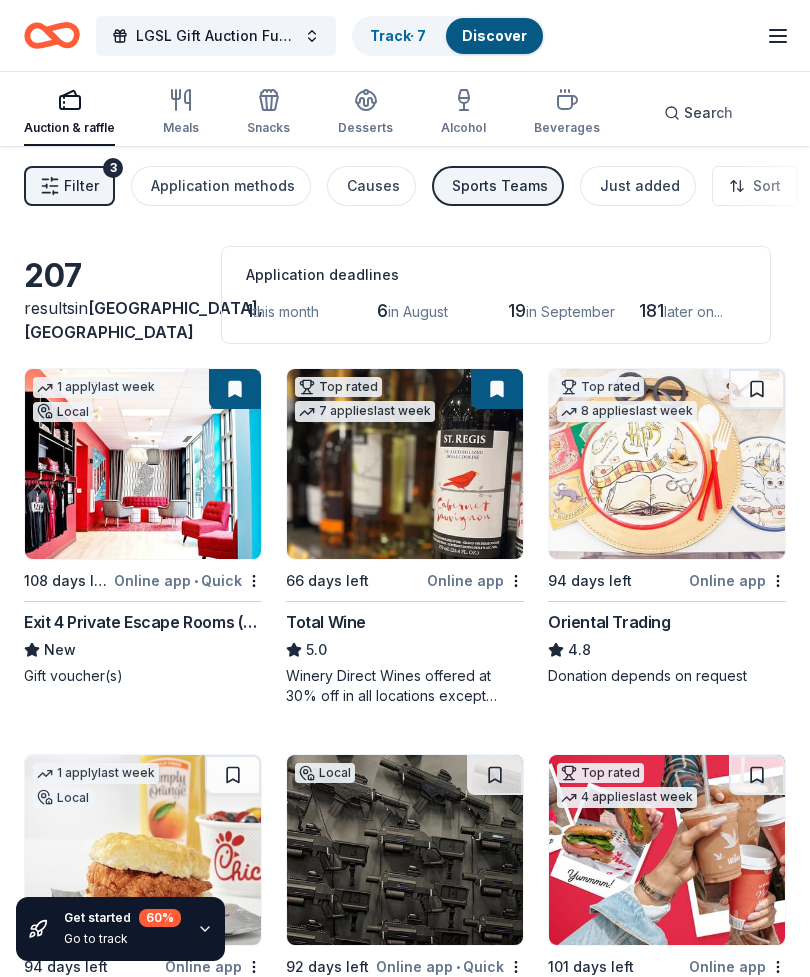 click on "Just added" at bounding box center (640, 186) 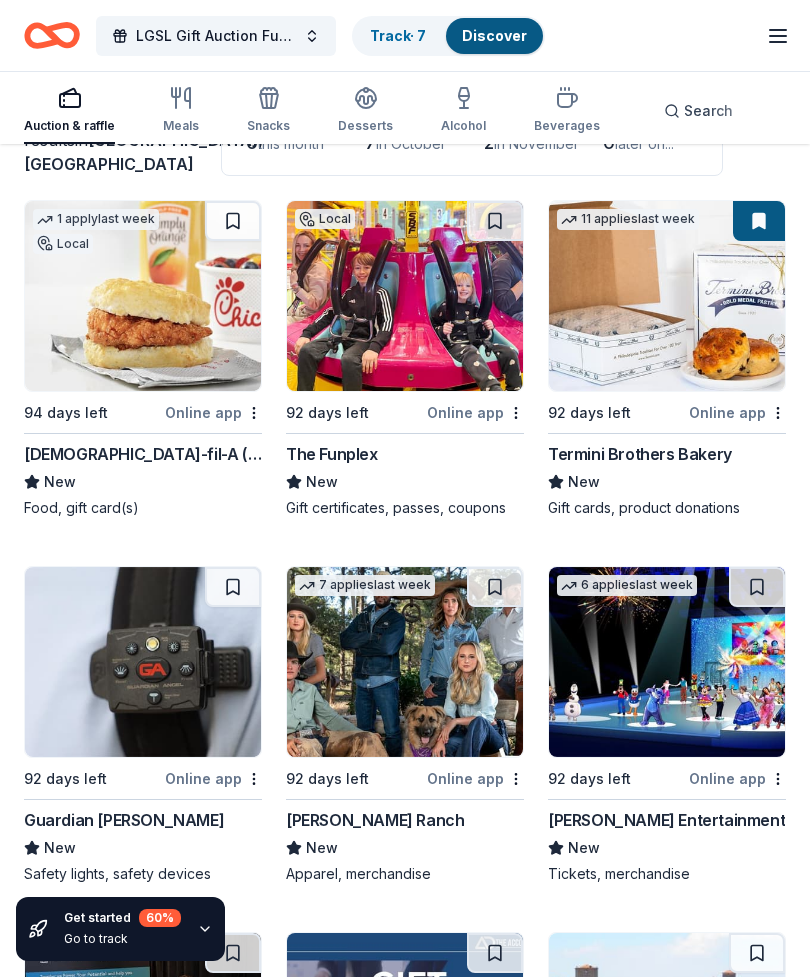 scroll, scrollTop: 169, scrollLeft: 0, axis: vertical 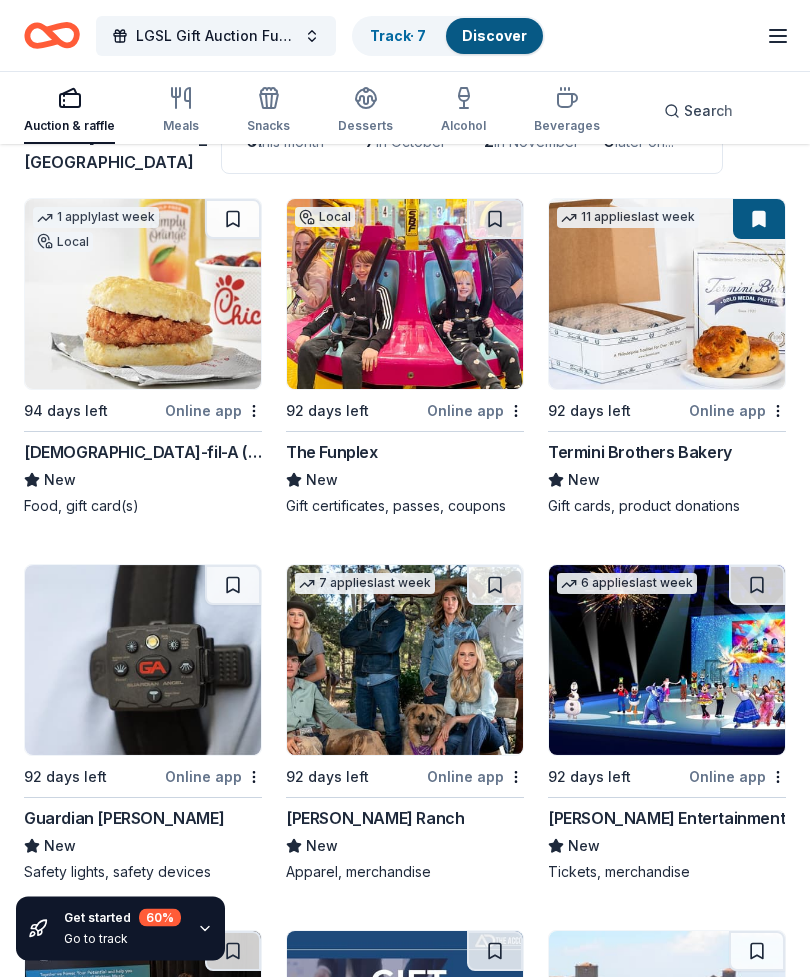 click on "92 days left" at bounding box center [616, 411] 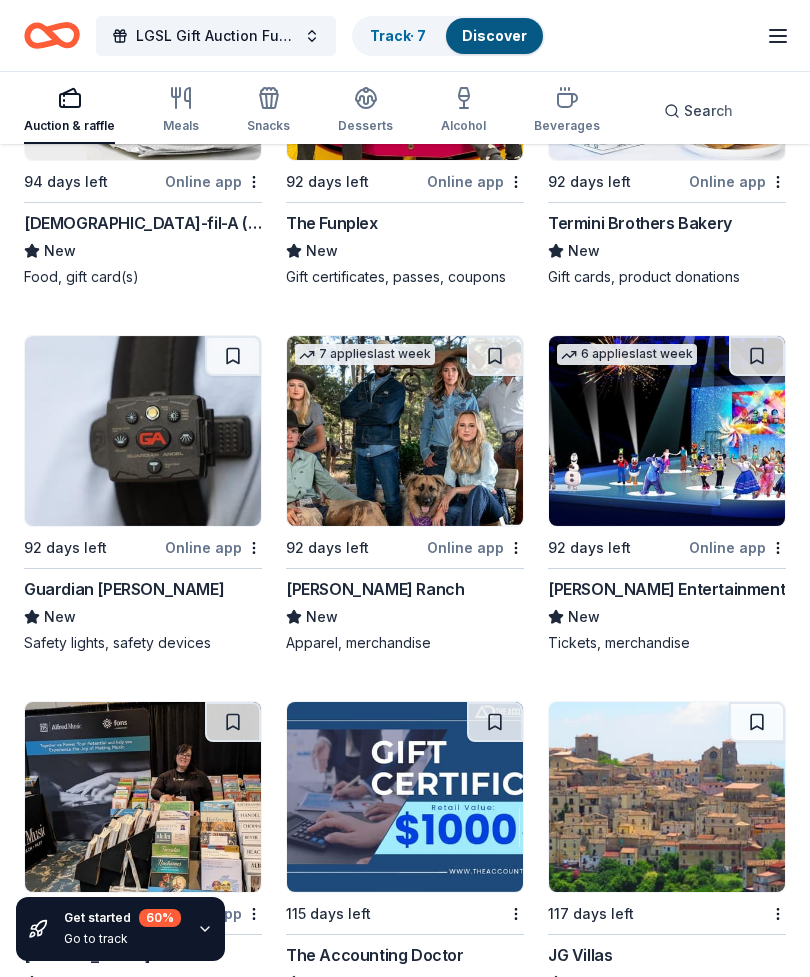 scroll, scrollTop: 437, scrollLeft: 0, axis: vertical 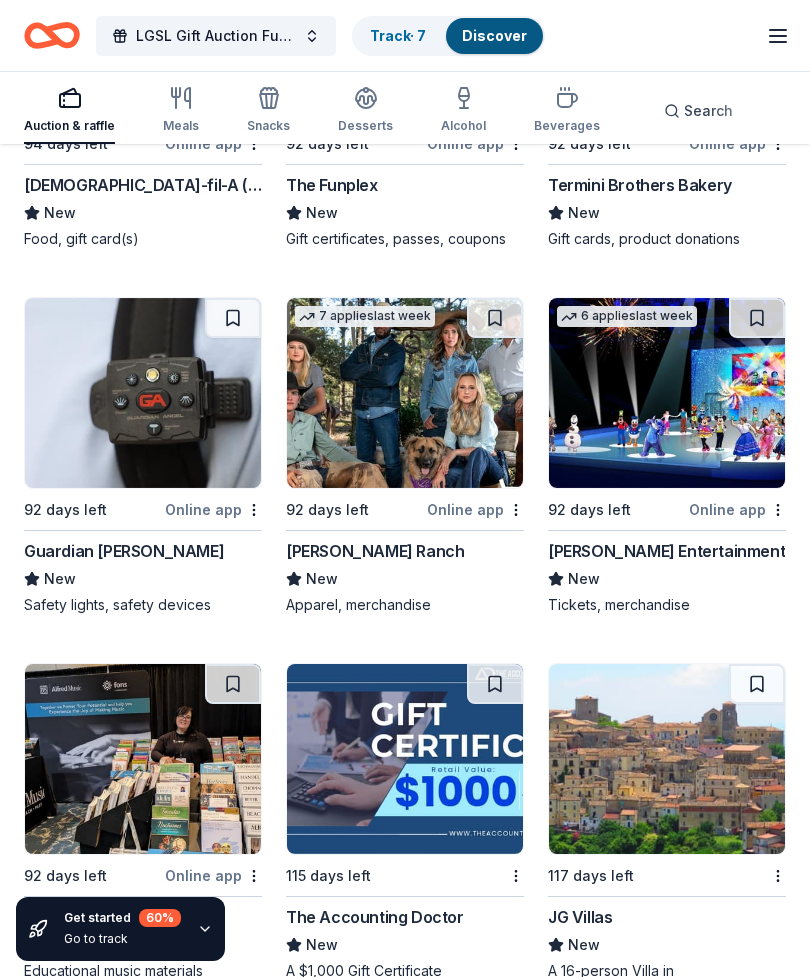 click on "117 days left" at bounding box center [655, 875] 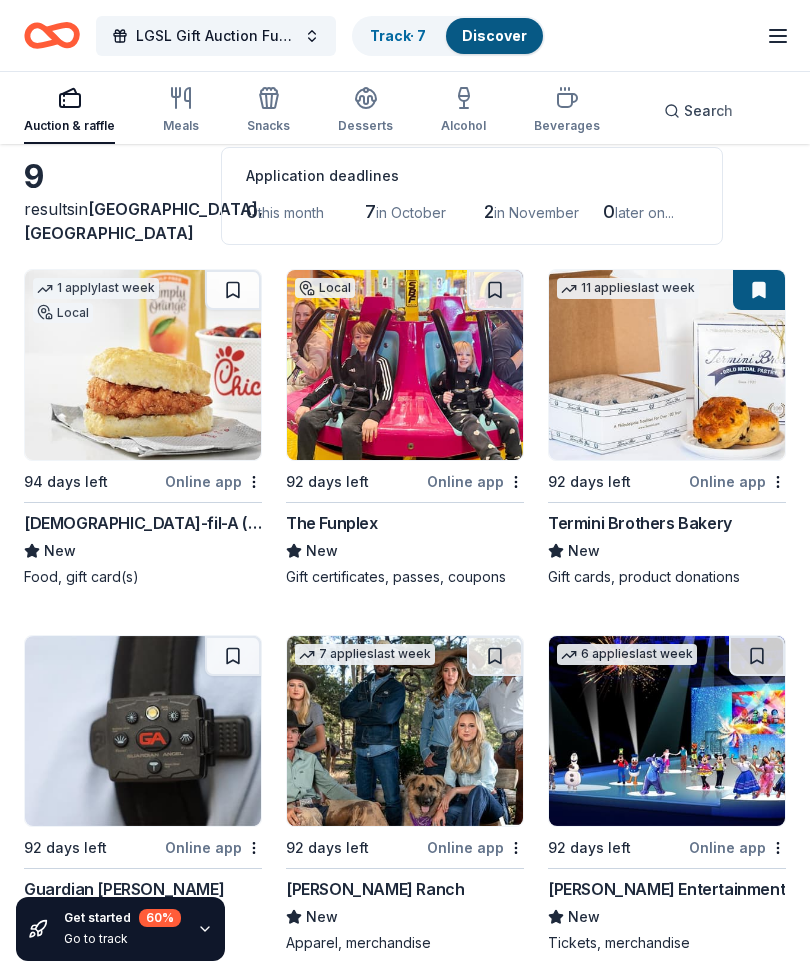 scroll, scrollTop: 0, scrollLeft: 0, axis: both 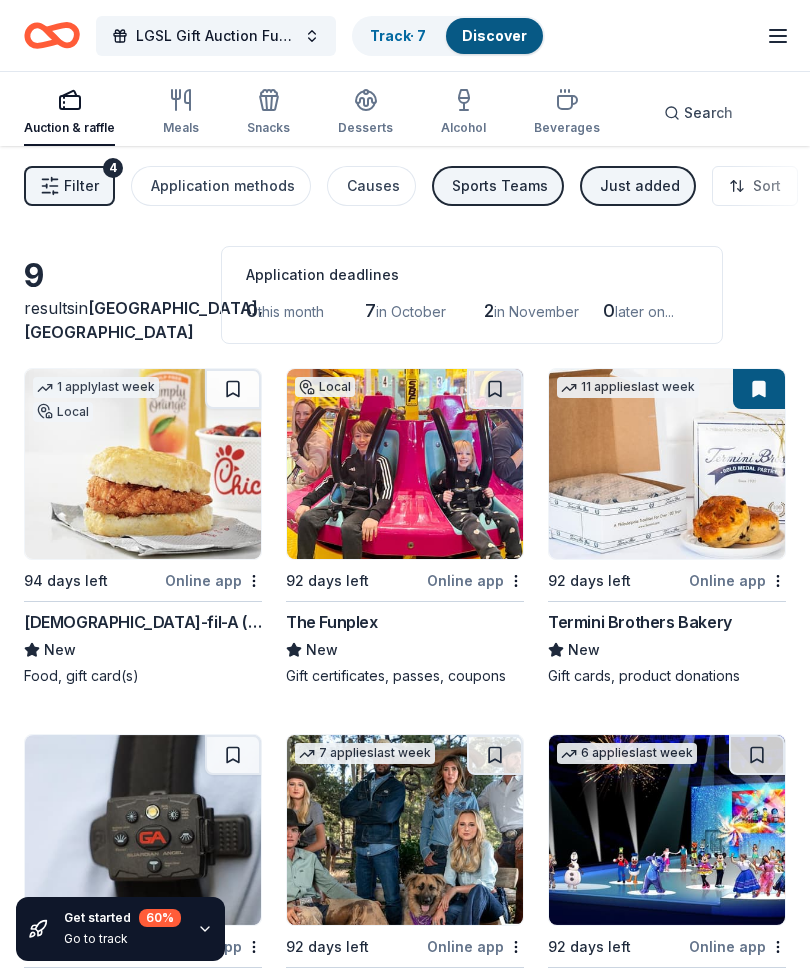click on "Just added" at bounding box center (638, 186) 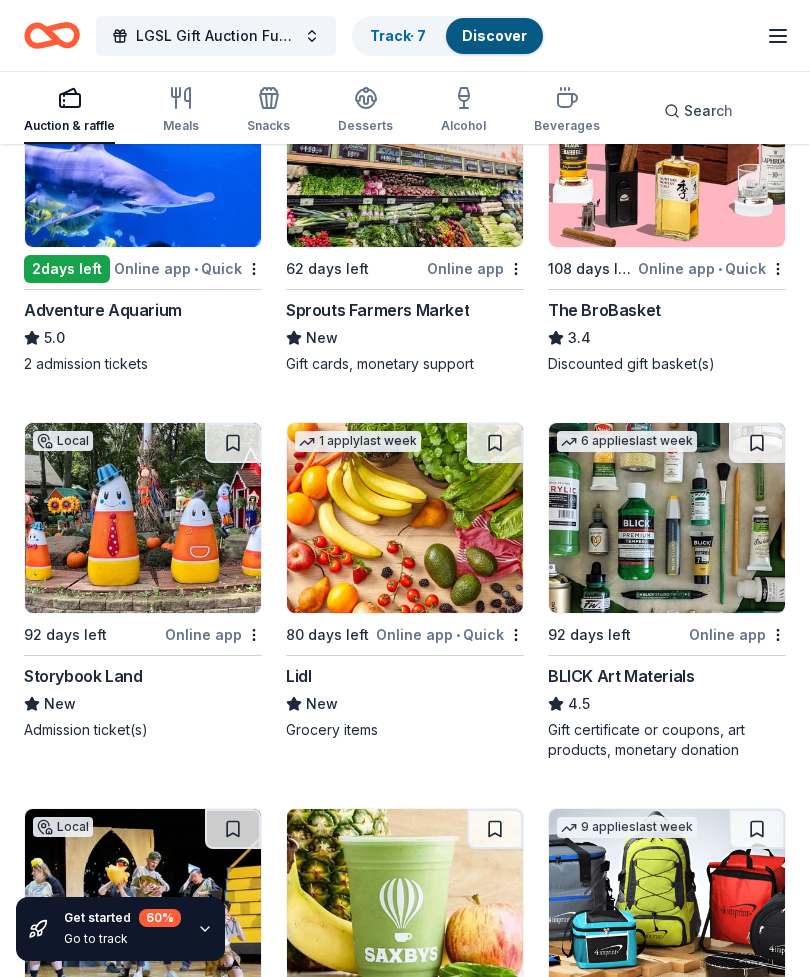 scroll, scrollTop: 6018, scrollLeft: 0, axis: vertical 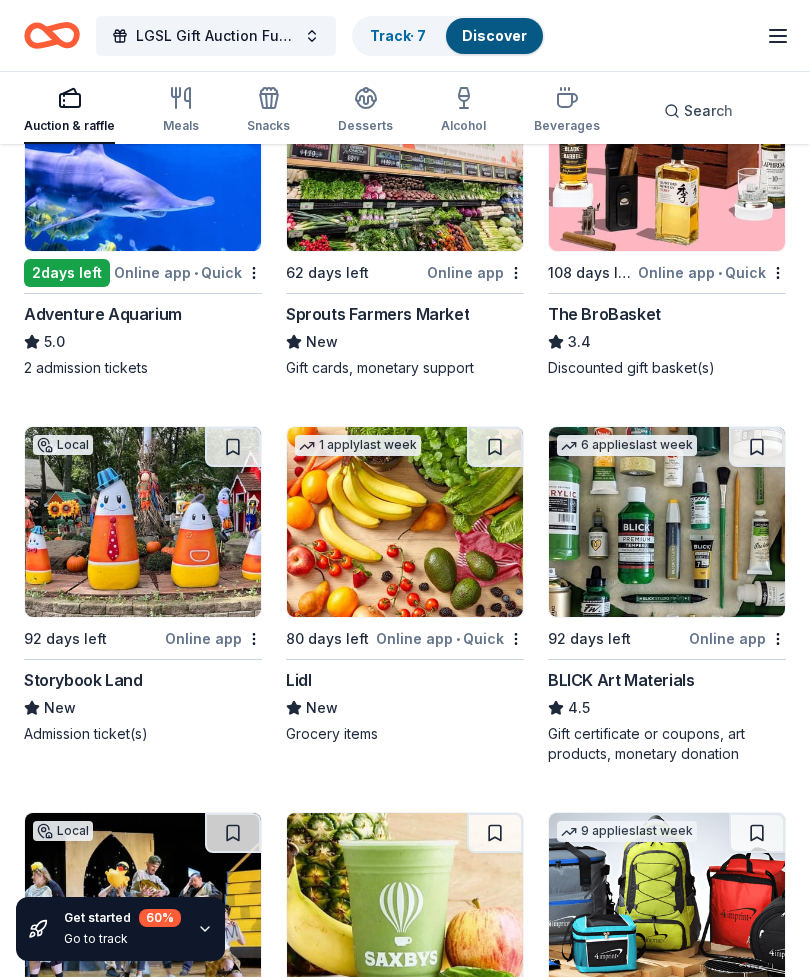 click at bounding box center [405, 522] 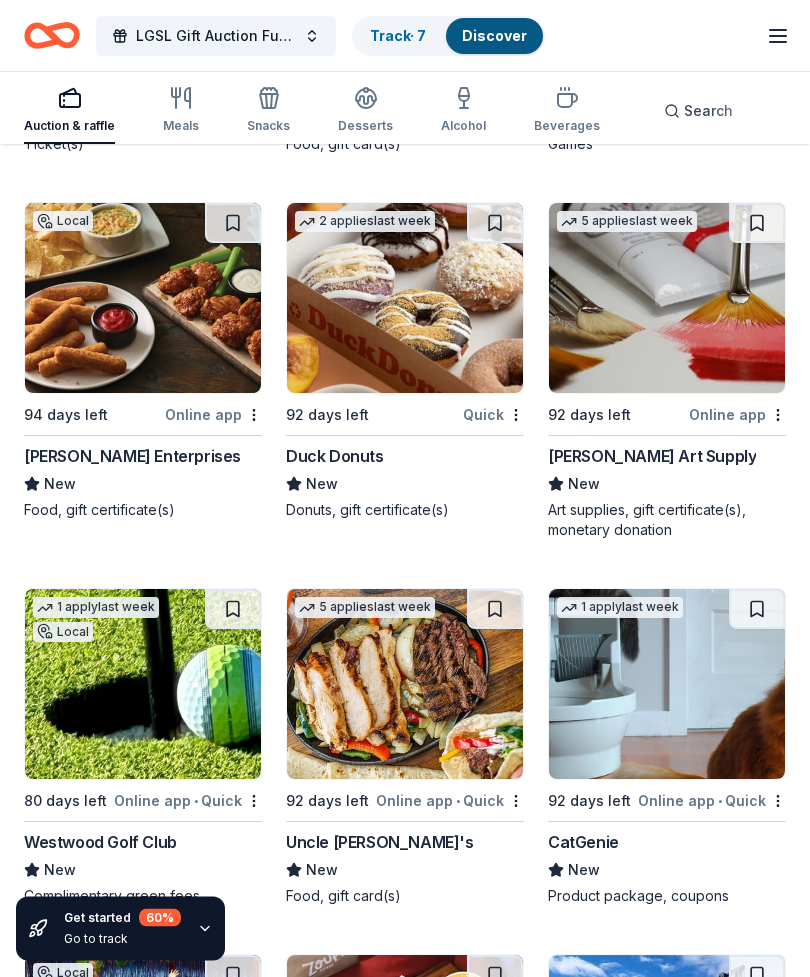 scroll, scrollTop: 8884, scrollLeft: 0, axis: vertical 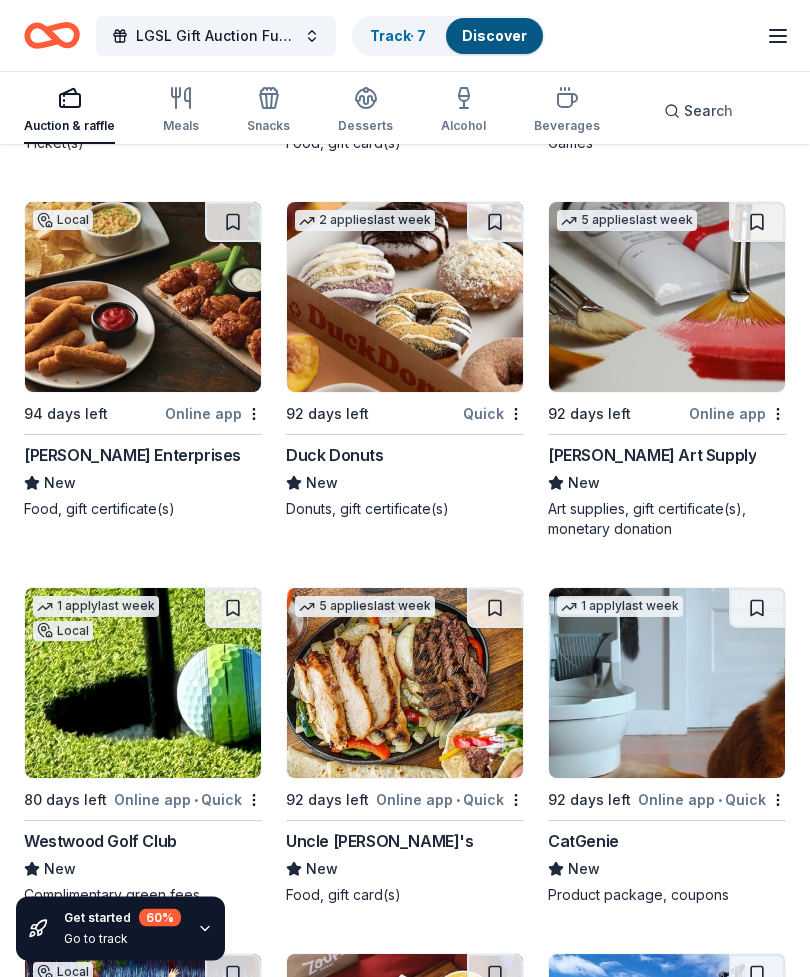 click on "2   applies  last week 92 days left Quick Duck Donuts New Donuts, gift certificate(s)" at bounding box center [405, 361] 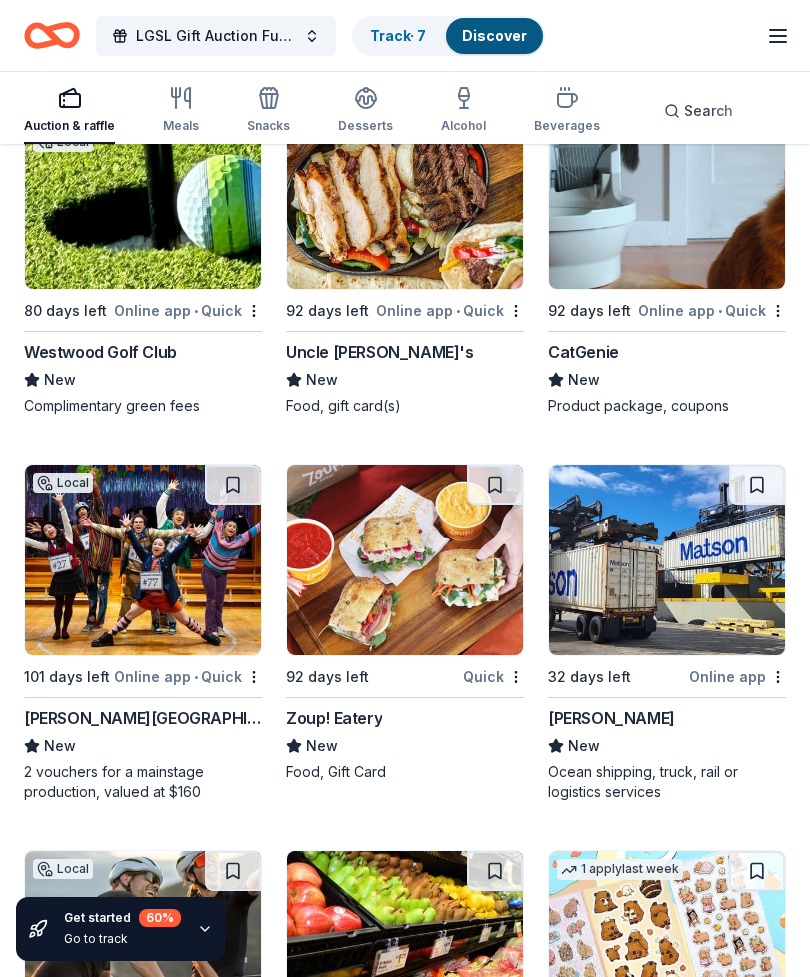 scroll, scrollTop: 9277, scrollLeft: 0, axis: vertical 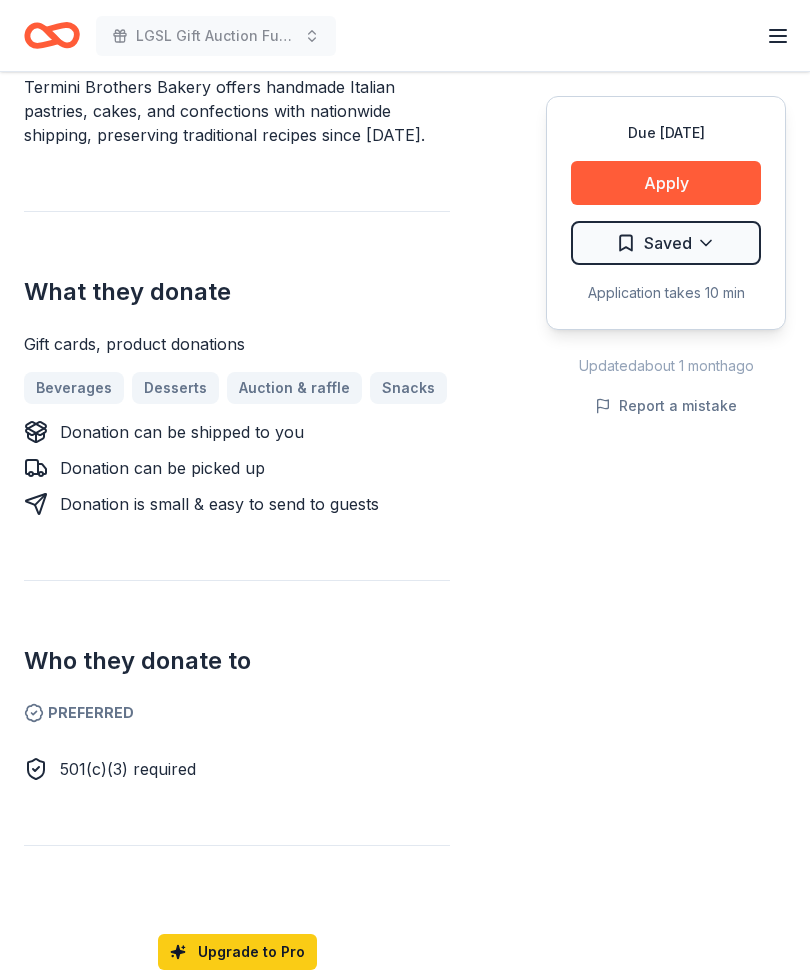 click on "Apply" at bounding box center (666, 183) 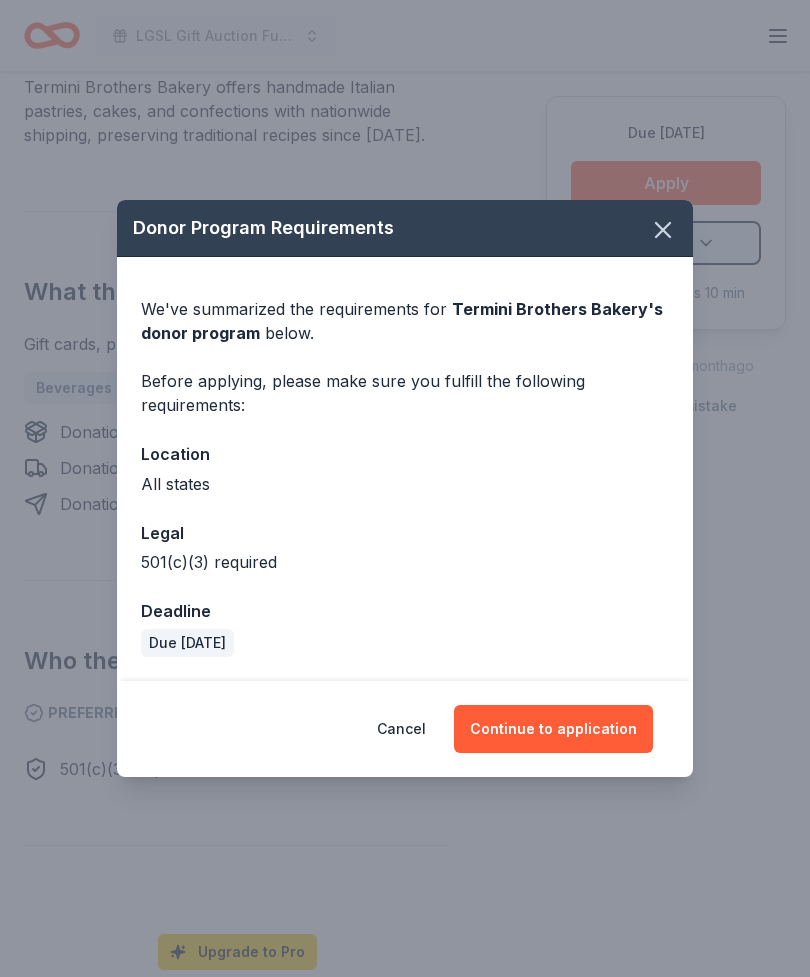 click on "Continue to application" at bounding box center [553, 729] 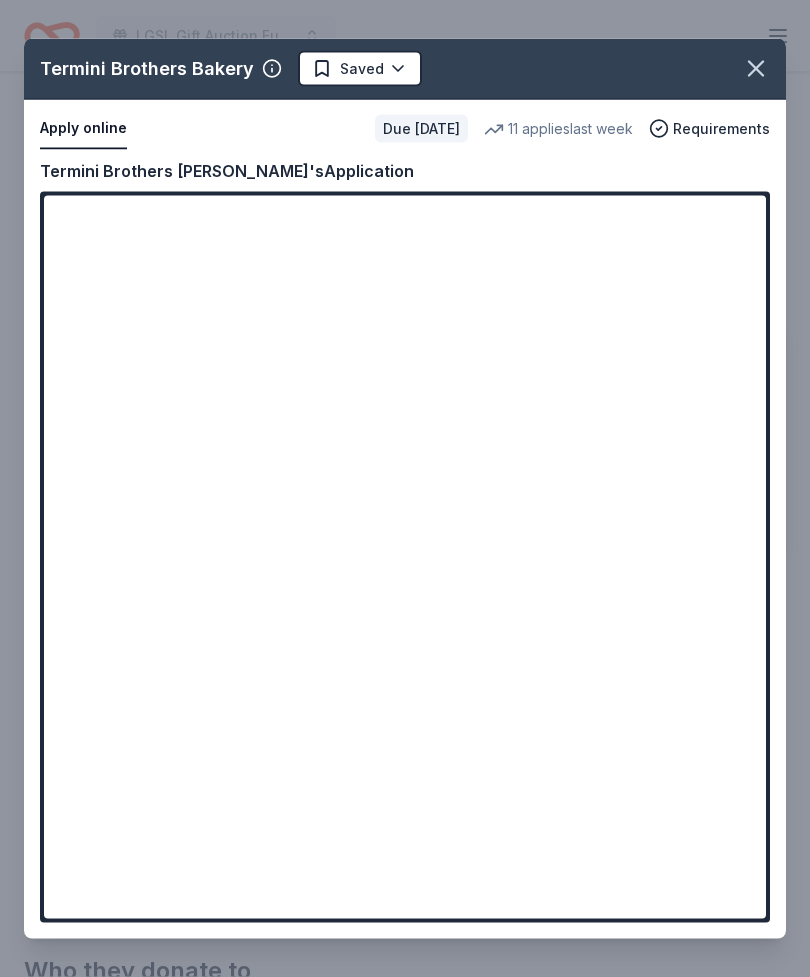 scroll, scrollTop: 336, scrollLeft: 0, axis: vertical 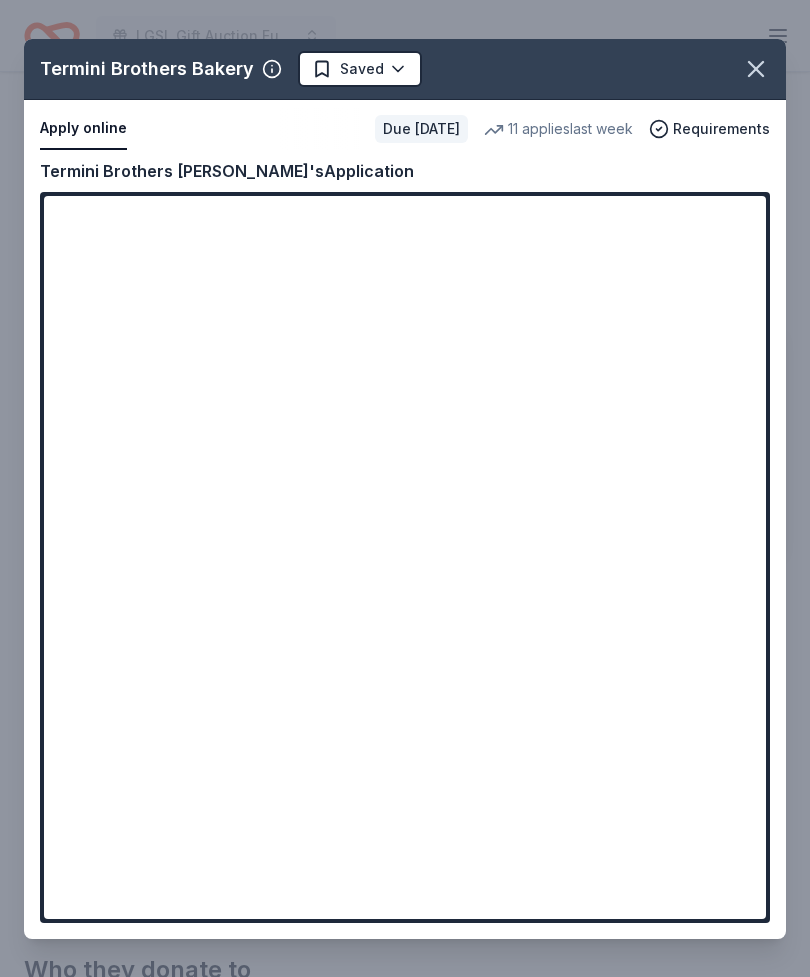 click 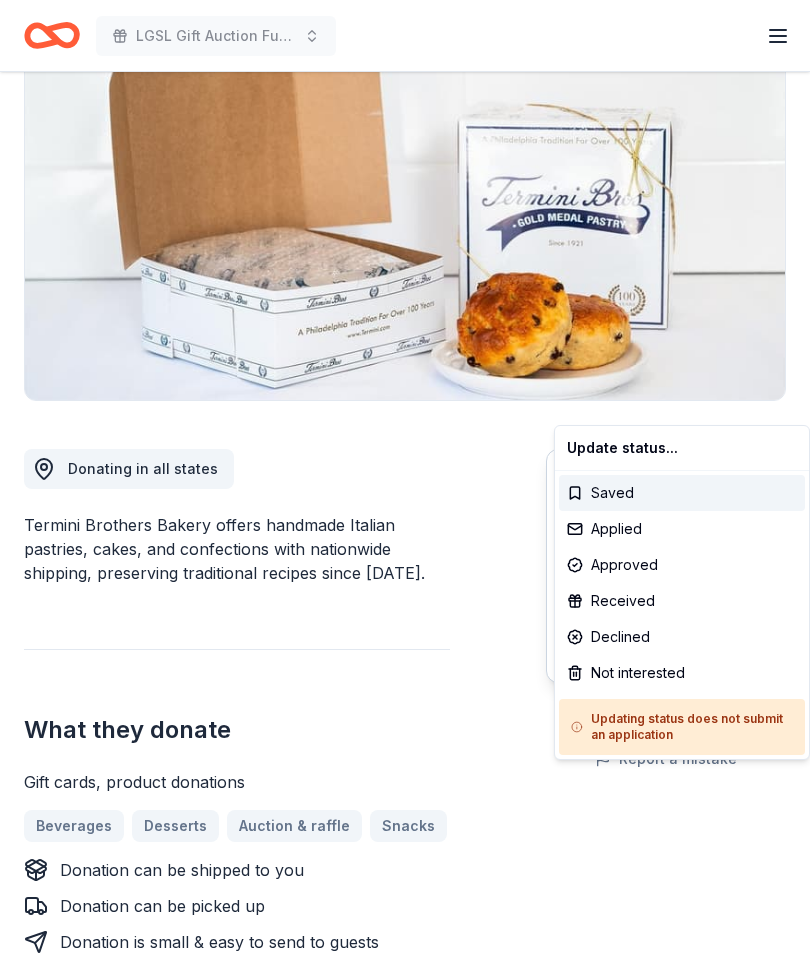 scroll, scrollTop: 0, scrollLeft: 0, axis: both 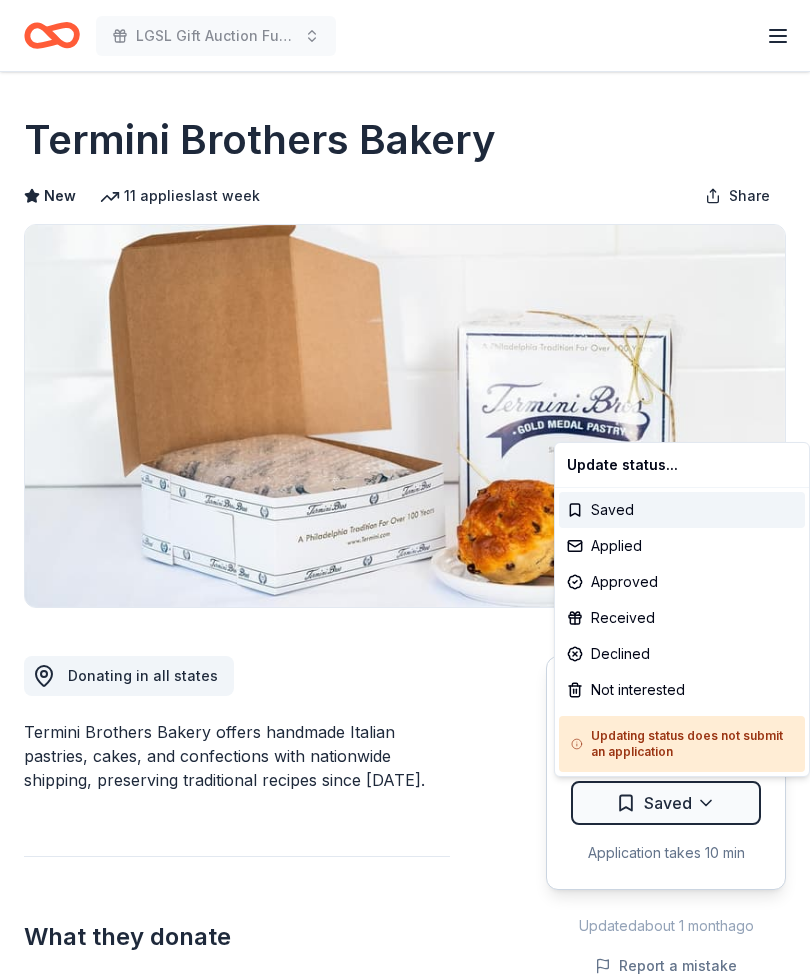 click on "LGSL Gift Auction Fundraiser Earn Rewards Due in 92 days Share Termini Brothers Bakery New 11   applies  last week Share Donating in all states Termini Brothers Bakery offers handmade Italian pastries, cakes, and confections with nationwide shipping, preserving traditional recipes since 1921. What they donate Gift cards, product donations Beverages Desserts Auction & raffle Snacks Donation can be shipped to you Donation can be picked up Donation is small & easy to send to guests Who they donate to  Preferred 501(c)(3) required Upgrade to Pro to view approval rates and average donation values Due in 92 days Apply Saved Application takes 10 min Updated  about 1 month  ago Report a mistake New Be the first to review this company! Leave a review Similar donors 4   applies  last week 92 days left Target 4.3 Gift cards ($50-100 value, with a maximum donation of $500 per year) 1   apply  last week Local 108 days left Online app Lucky Lab Coffee Co. New Food, gift card(s) 1   apply  last week Local 92 days left New" at bounding box center (405, 488) 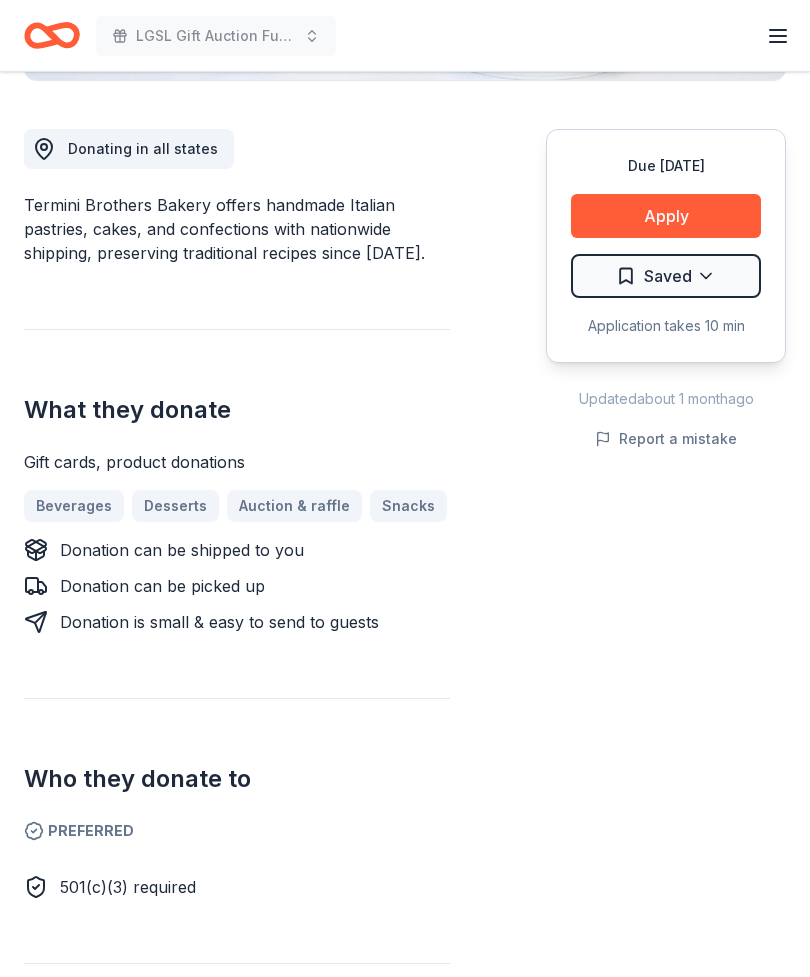 scroll, scrollTop: 0, scrollLeft: 0, axis: both 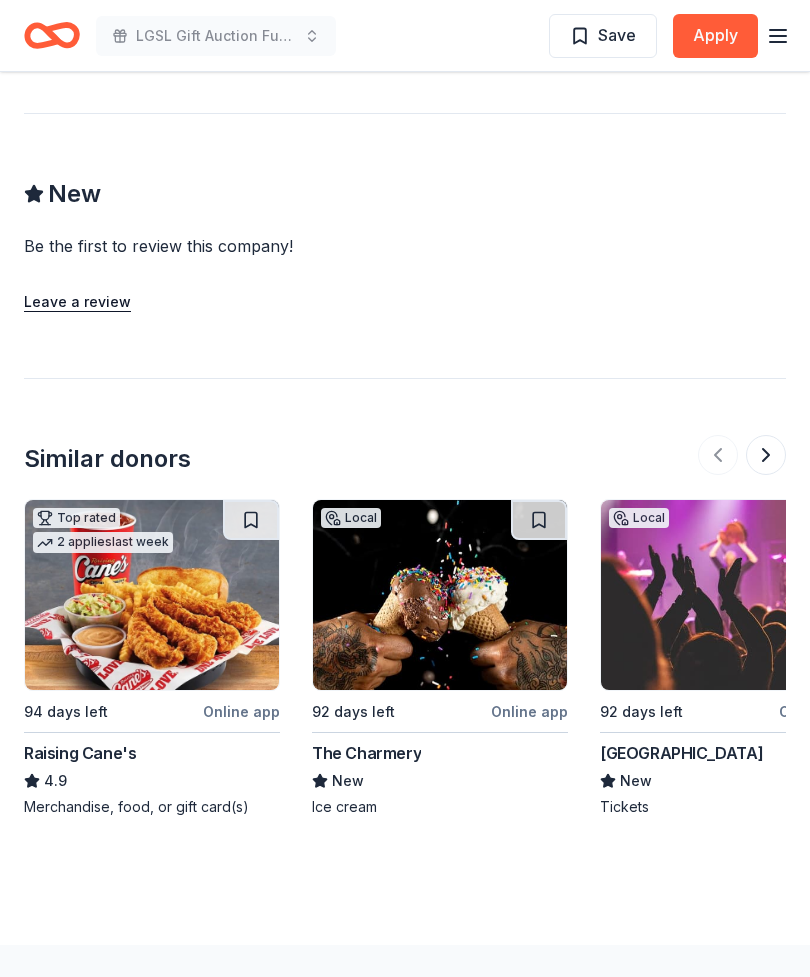 click at bounding box center (152, 595) 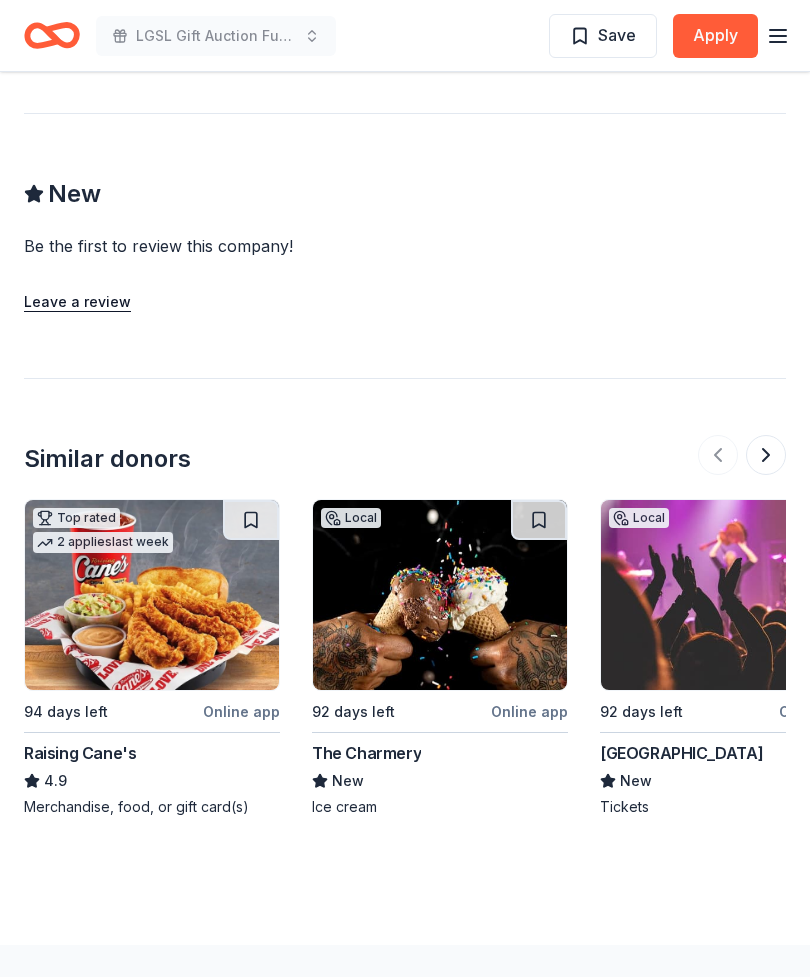 scroll, scrollTop: 1830, scrollLeft: 0, axis: vertical 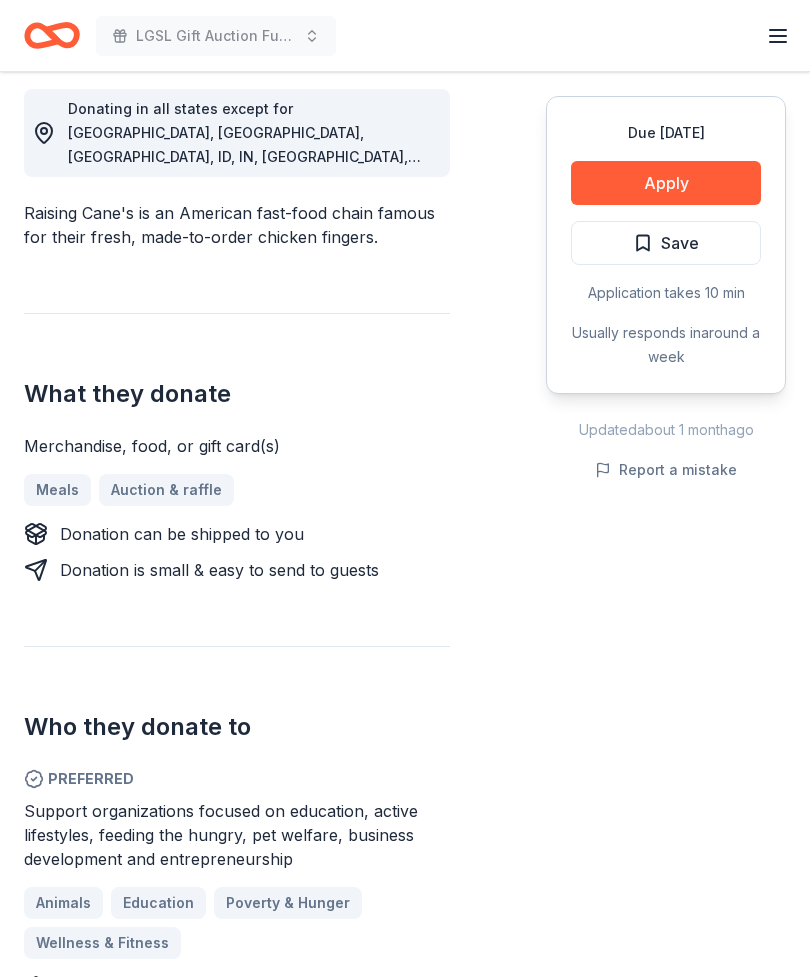 click on "Apply" at bounding box center (666, 183) 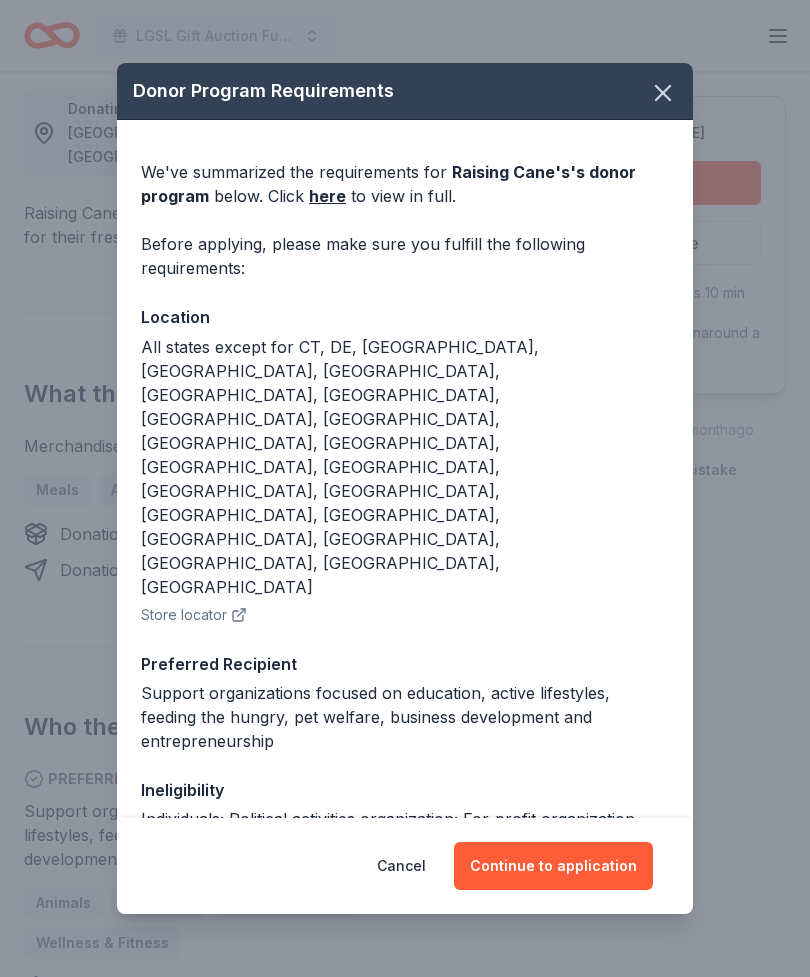click on "Continue to application" at bounding box center [553, 866] 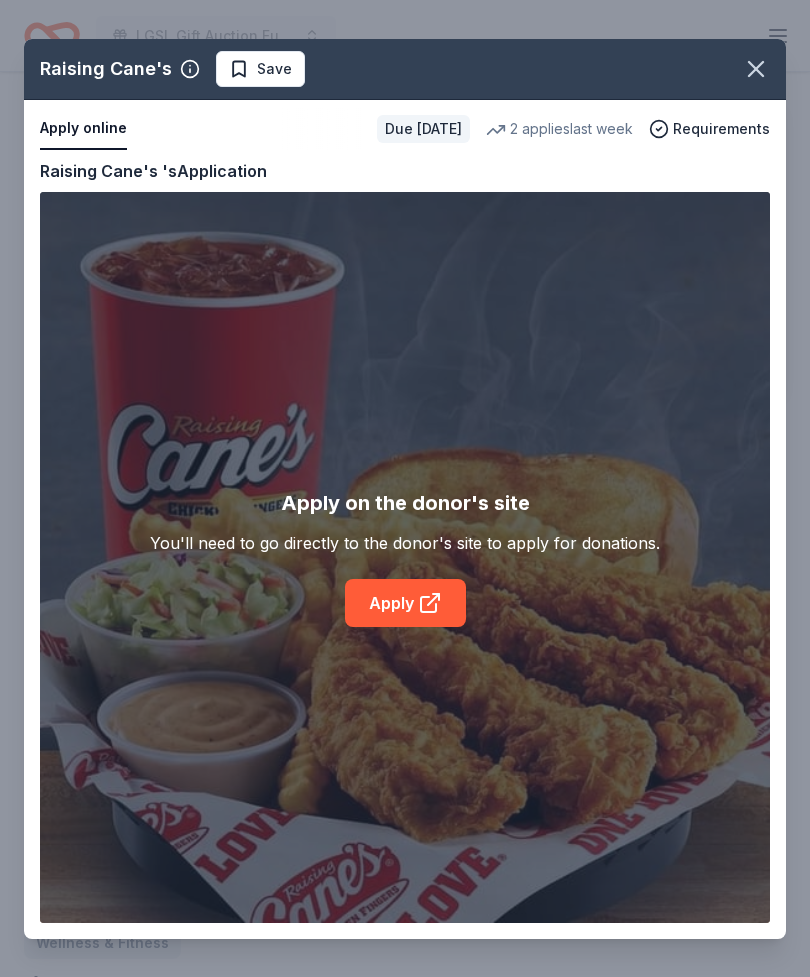 click 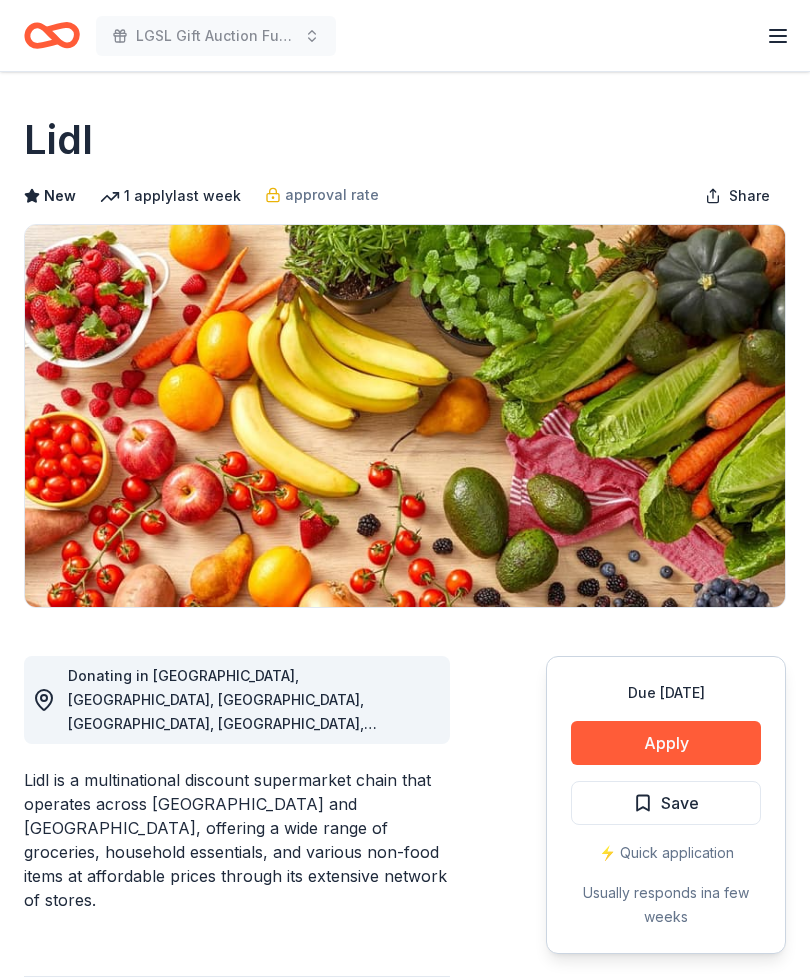 scroll, scrollTop: 0, scrollLeft: 0, axis: both 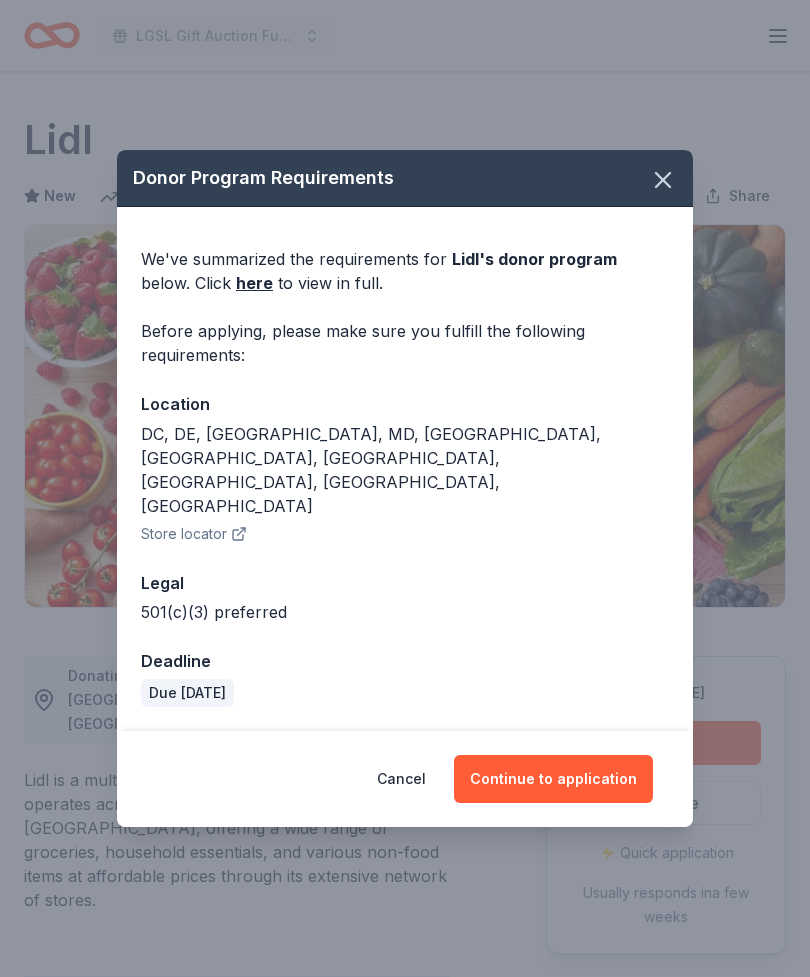 click on "Continue to application" at bounding box center (553, 779) 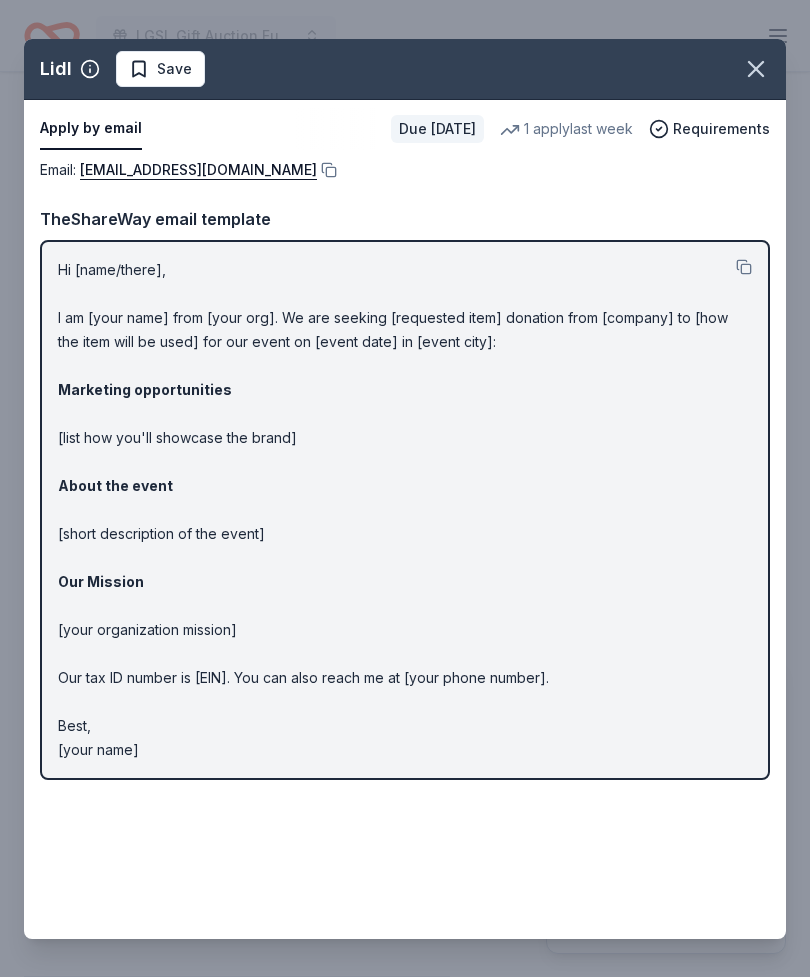 click 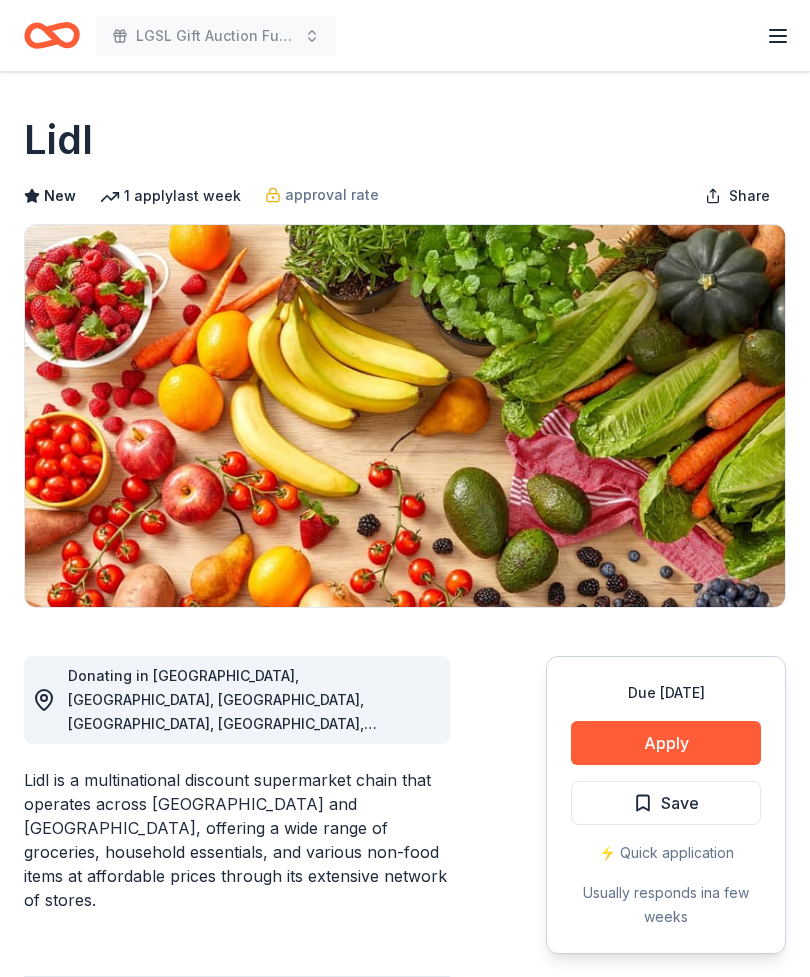click on "Apply" at bounding box center [666, 743] 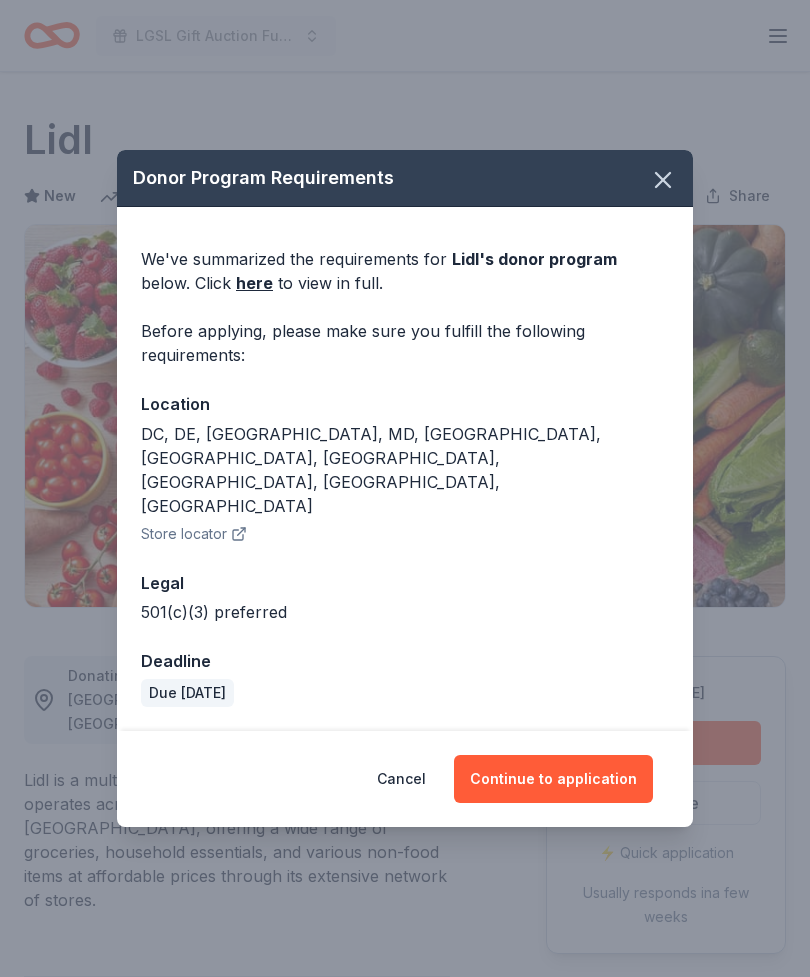 click on "here" at bounding box center (254, 283) 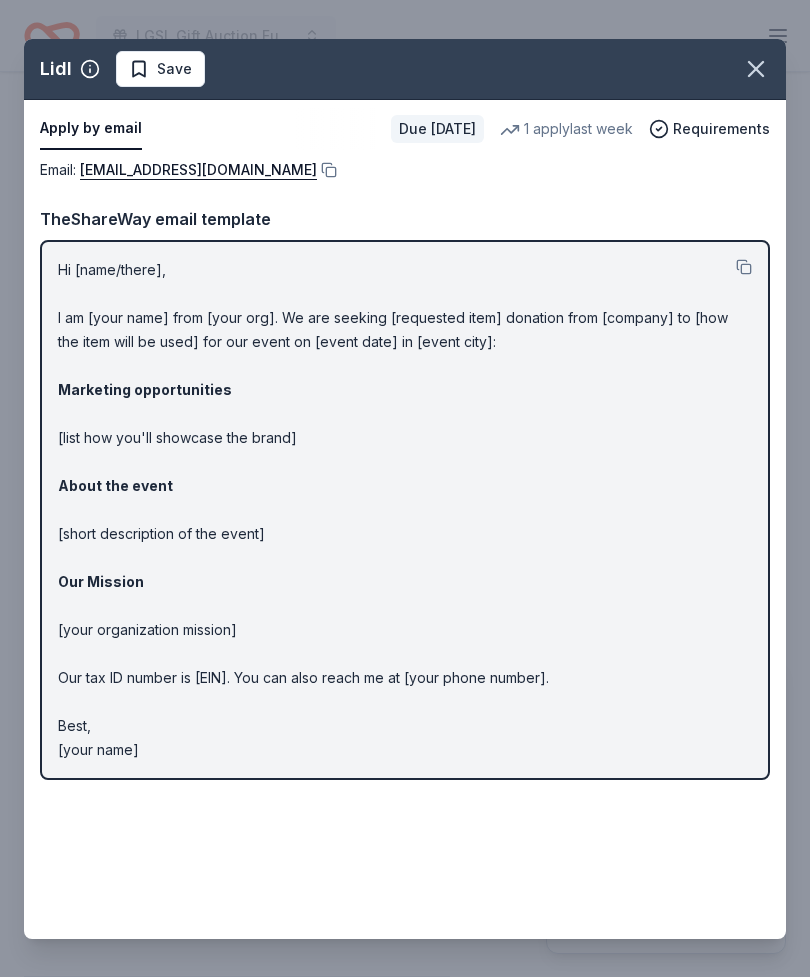 click on "csr@lidl.us" at bounding box center [198, 170] 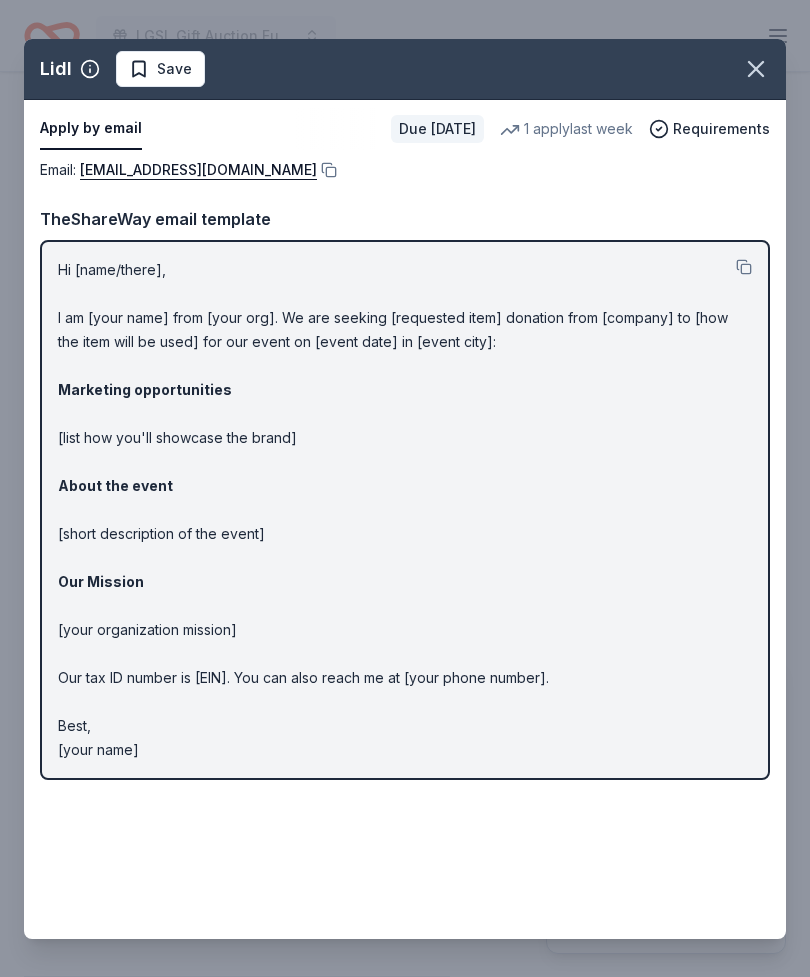click 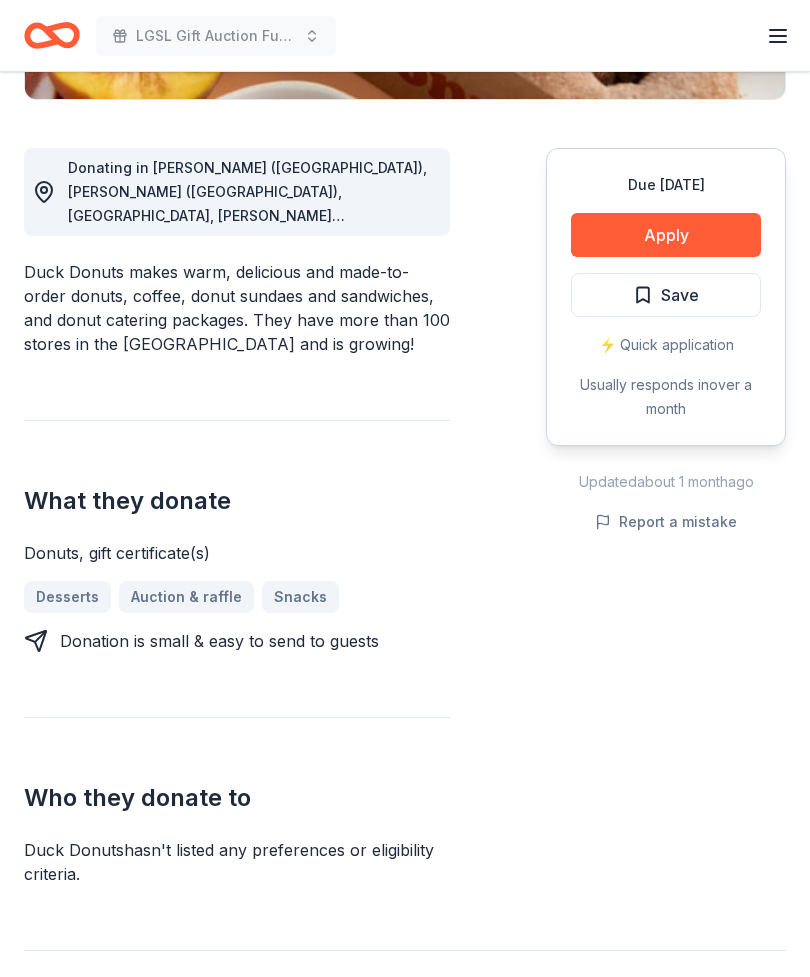 scroll, scrollTop: 0, scrollLeft: 0, axis: both 